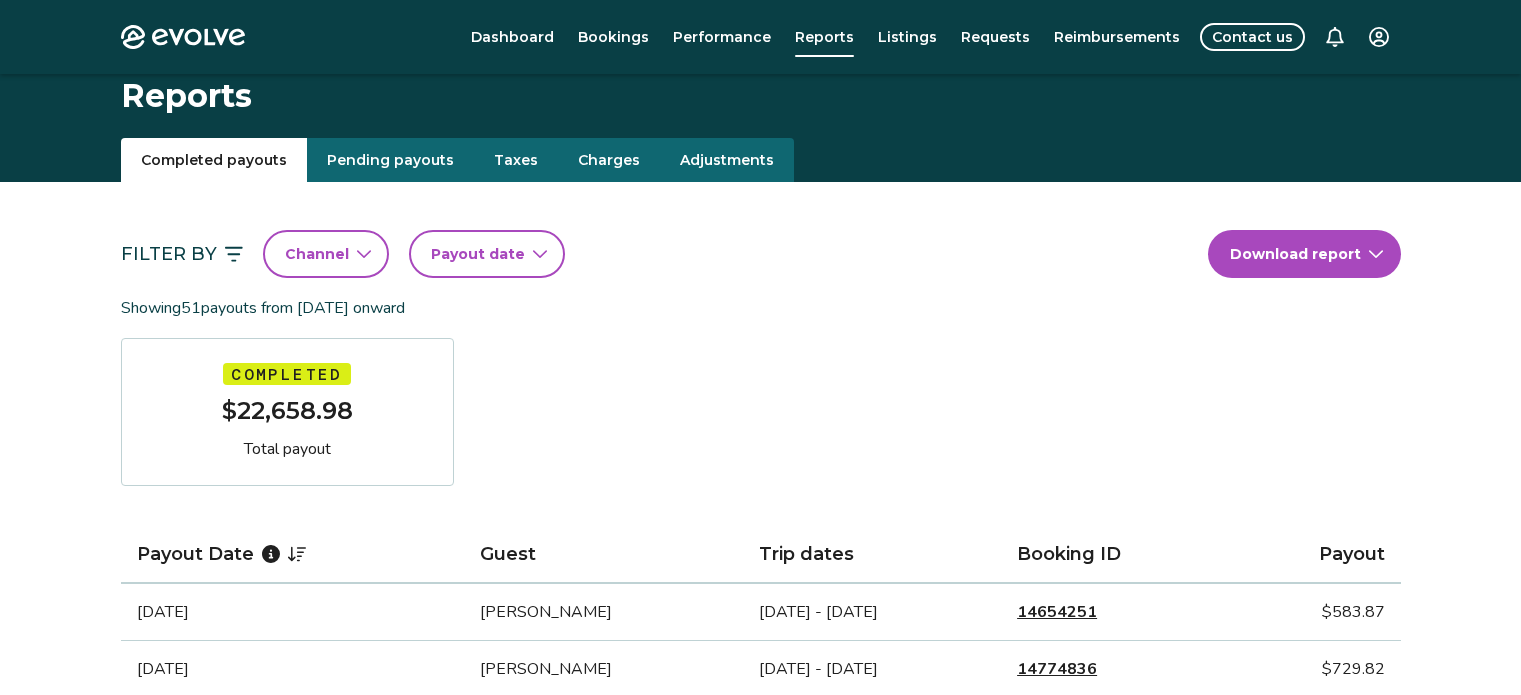 scroll, scrollTop: 100, scrollLeft: 0, axis: vertical 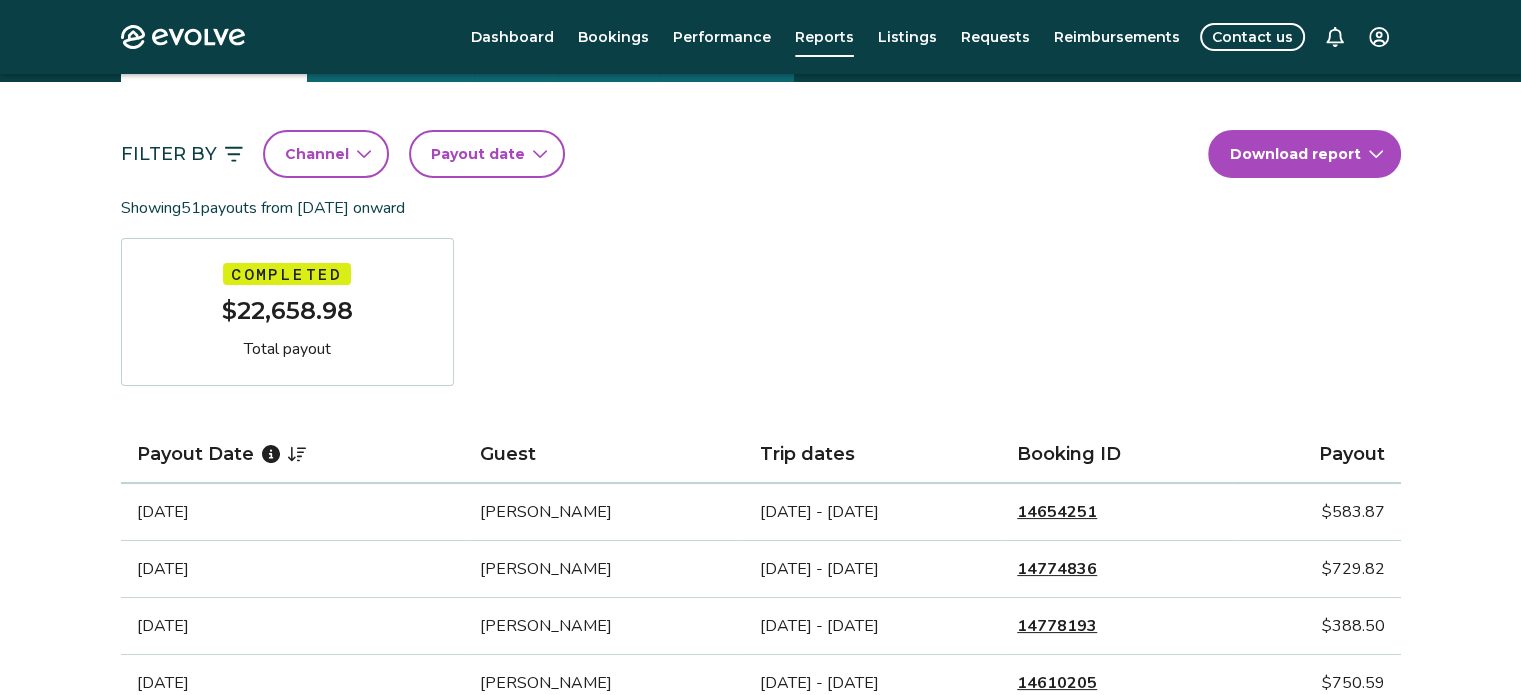 click on "Filter By  Channel Payout date Download   report Showing  51  payouts   from [DATE] onward Completed $22,658.98 Total payout Payout Date Guest Trip dates Booking ID Payout [DATE] [PERSON_NAME] [DATE] - [DATE] 14654251 $583.87 [DATE] [PERSON_NAME] [DATE] - [DATE] 14774836 $729.82 [DATE] [PERSON_NAME] [DATE] - [DATE] 14778193 $388.50 [DATE] [PERSON_NAME] [DATE] - [DATE] 14610205 $750.59 [DATE] [PERSON_NAME] [DATE] - [DATE] 14708524 $295.11 [DATE] [PERSON_NAME] [DATE] - [DATE] 14611514 $642.37 [DATE] [PERSON_NAME] [DATE] - [DATE] 14586945 $660.67 [DATE] [PERSON_NAME] [DATE] - [DATE] 14679251 $316.03 [DATE] [PERSON_NAME] [DATE] - [DATE] 14633507 $343.97 [DATE] [PERSON_NAME] [DATE] - [DATE] 14609896 $316.10 [DATE] [PERSON_NAME] [DATE] - [DATE] 14642182 $287.37 [DATE] [PERSON_NAME] [DATE] - [DATE] 14534762 $467.91 [DATE] [PERSON_NAME] [DATE] - [DATE] 14520004 1 2" at bounding box center [761, 933] 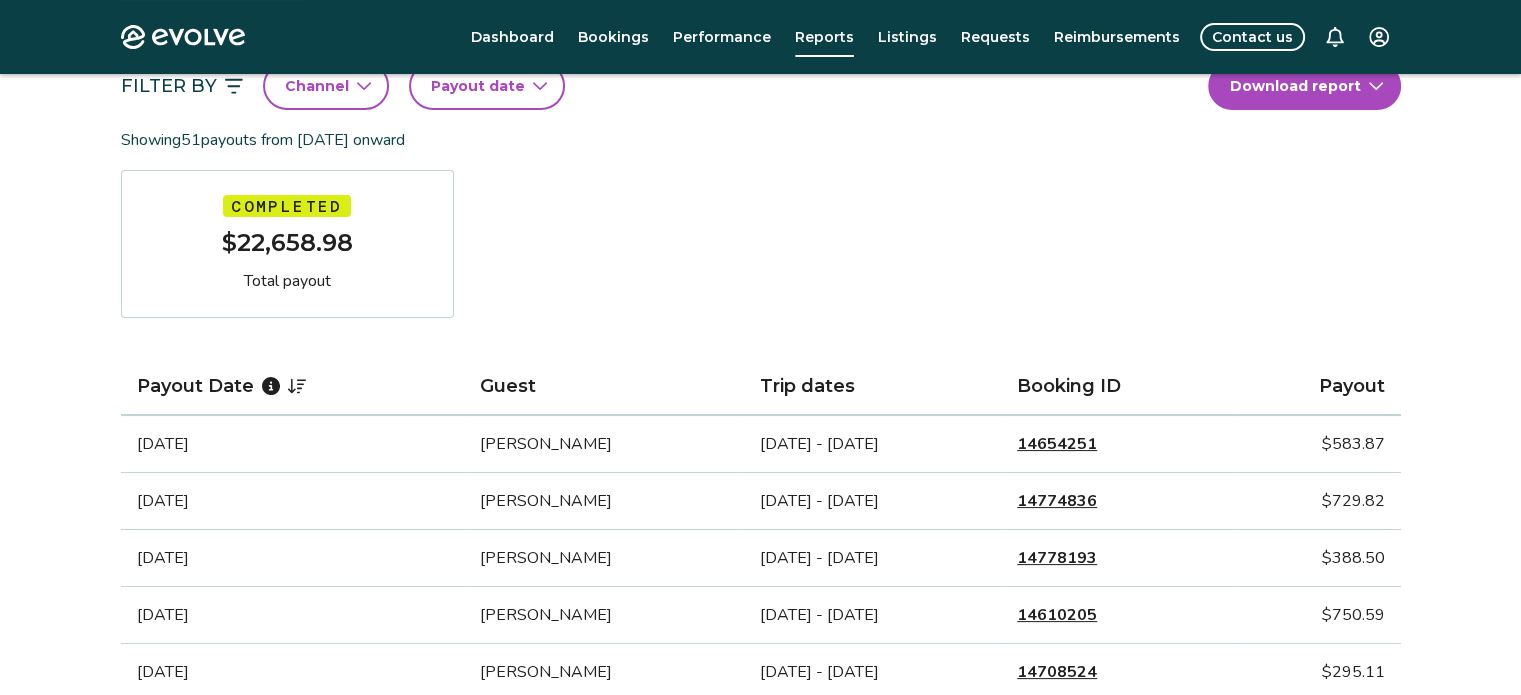 scroll, scrollTop: 200, scrollLeft: 0, axis: vertical 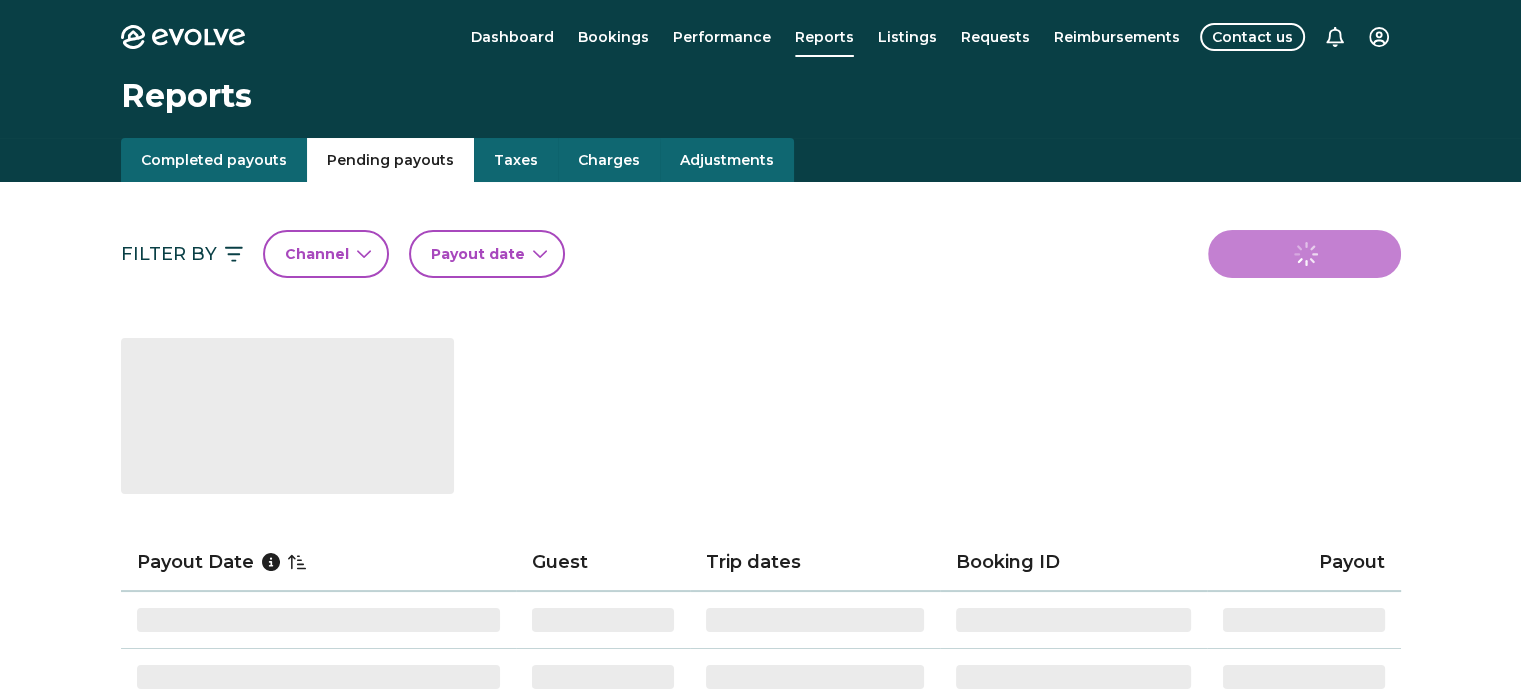 click on "Pending payouts" at bounding box center [390, 160] 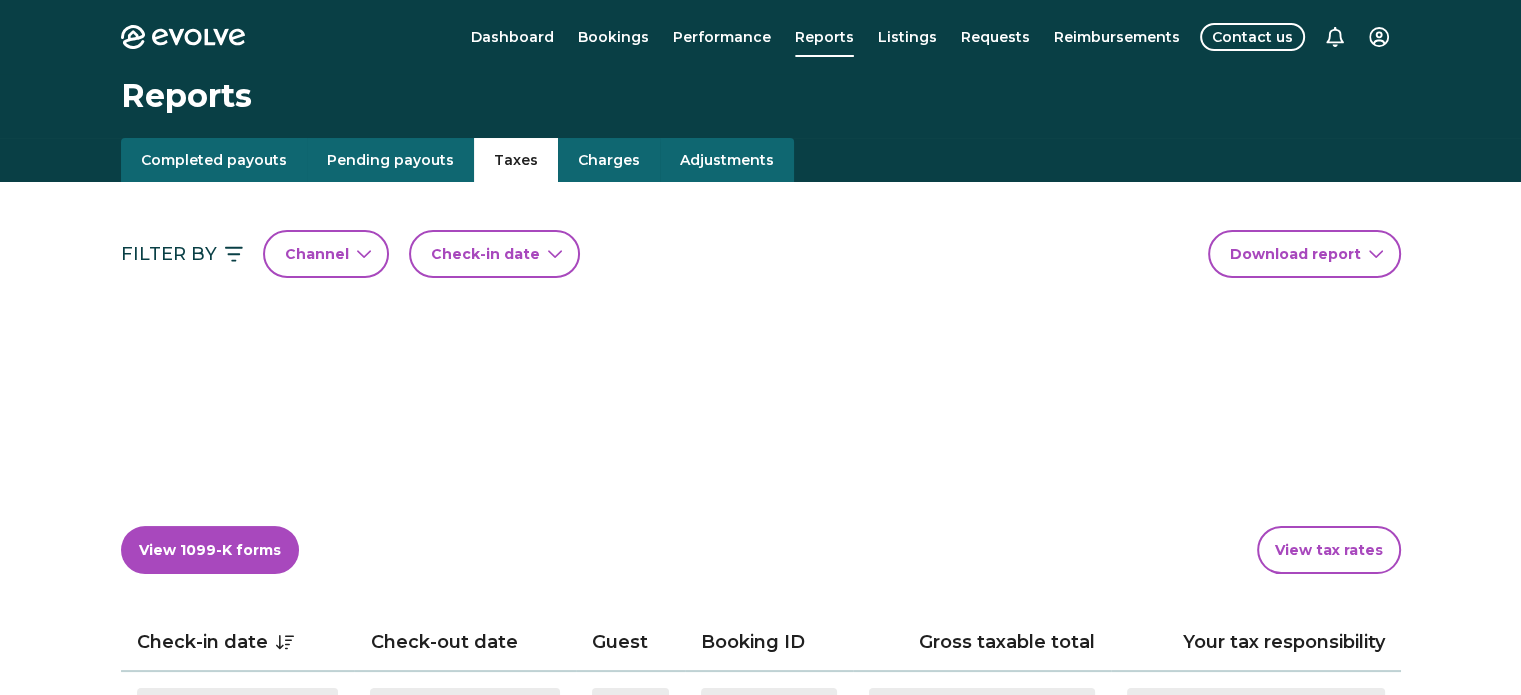 click on "Taxes" at bounding box center [516, 160] 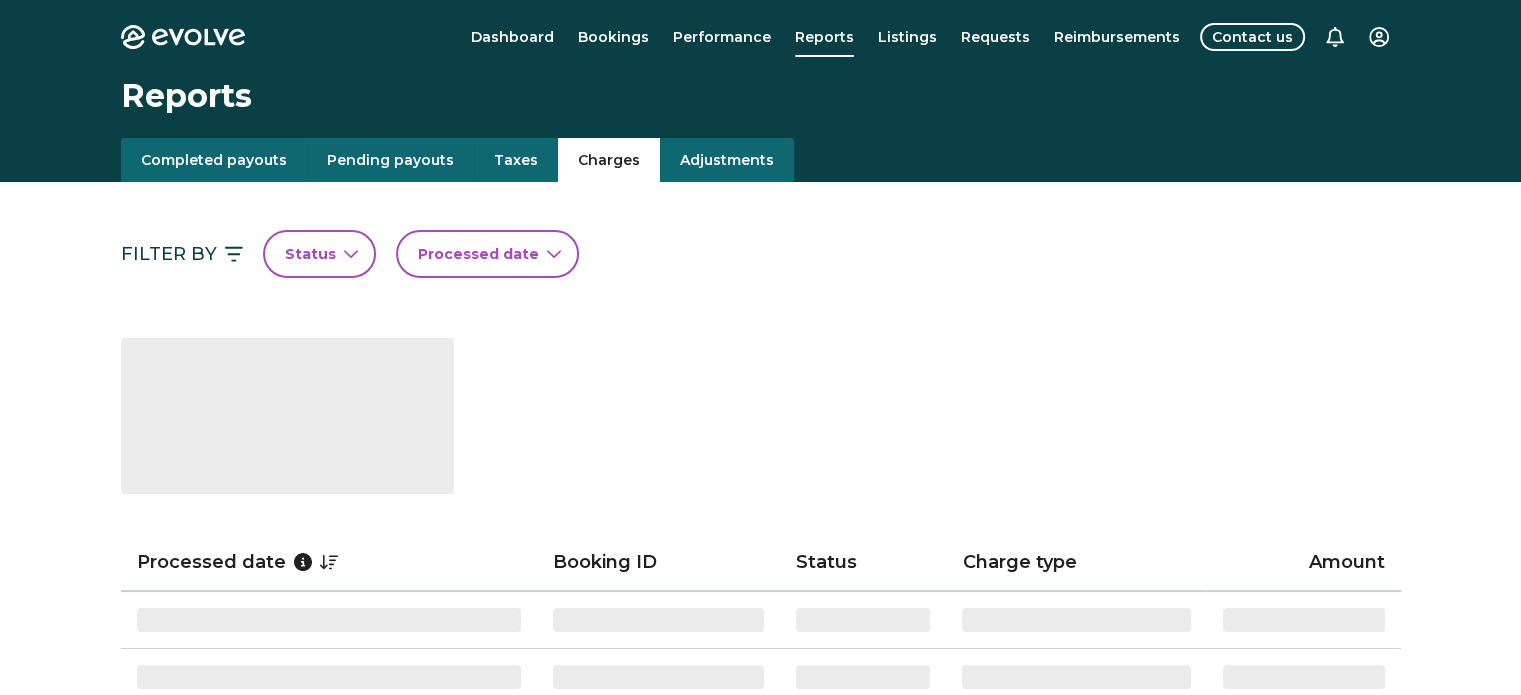 click on "Charges" at bounding box center [609, 160] 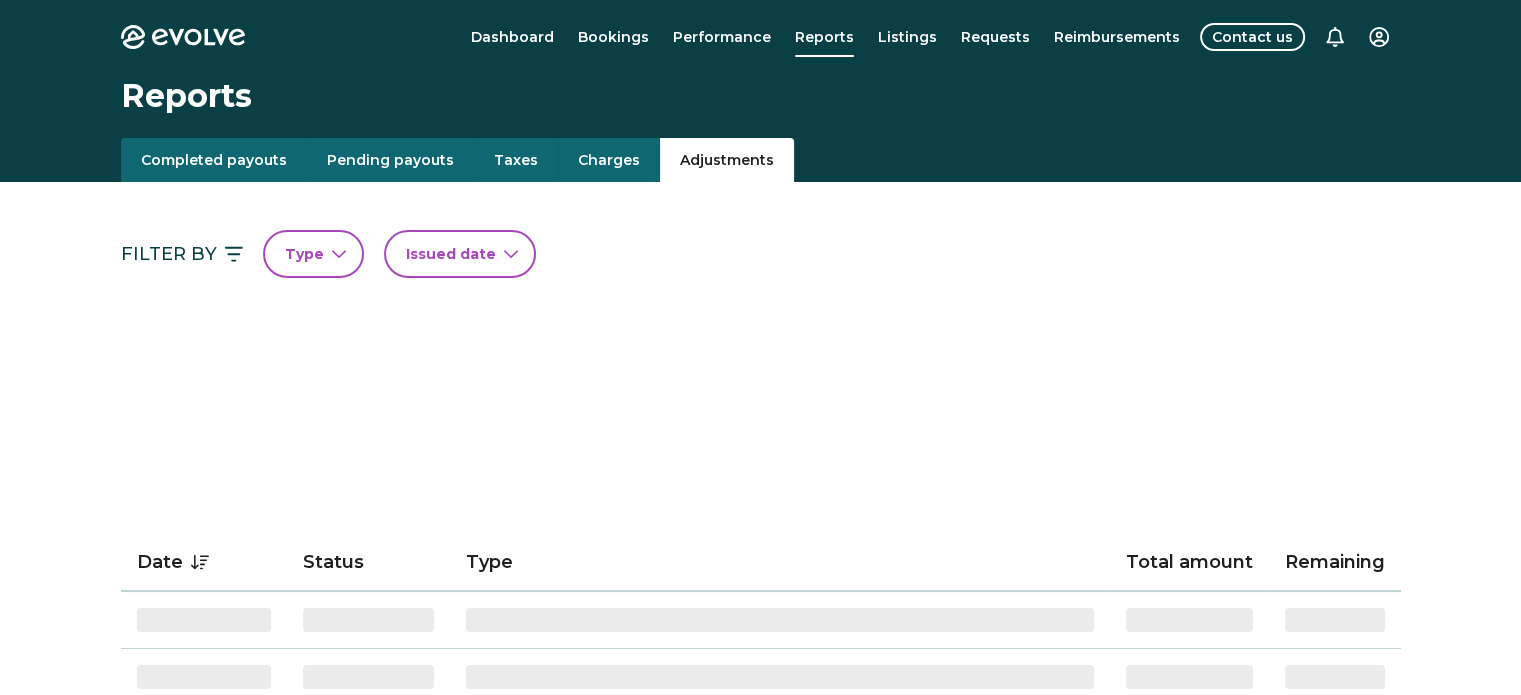 click on "Adjustments" at bounding box center [727, 160] 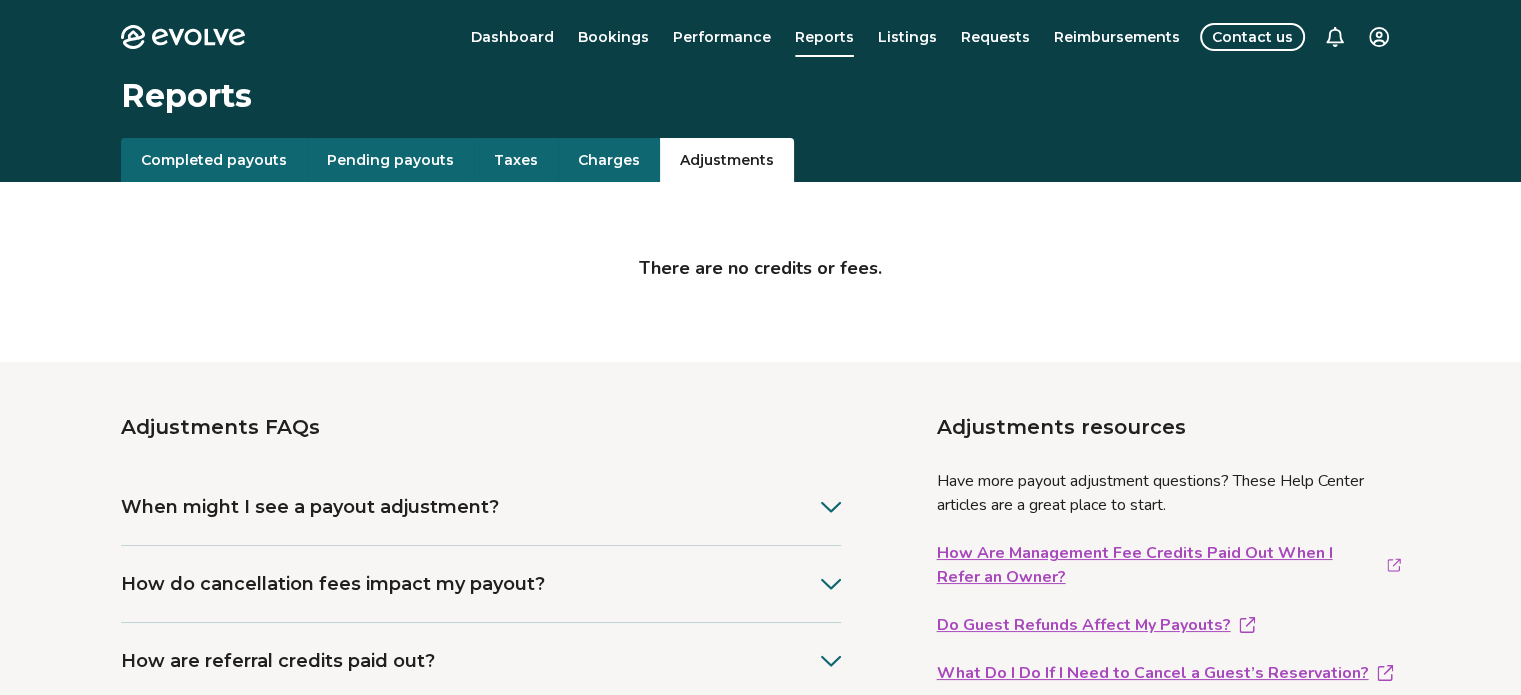 click on "Completed payouts" at bounding box center (214, 160) 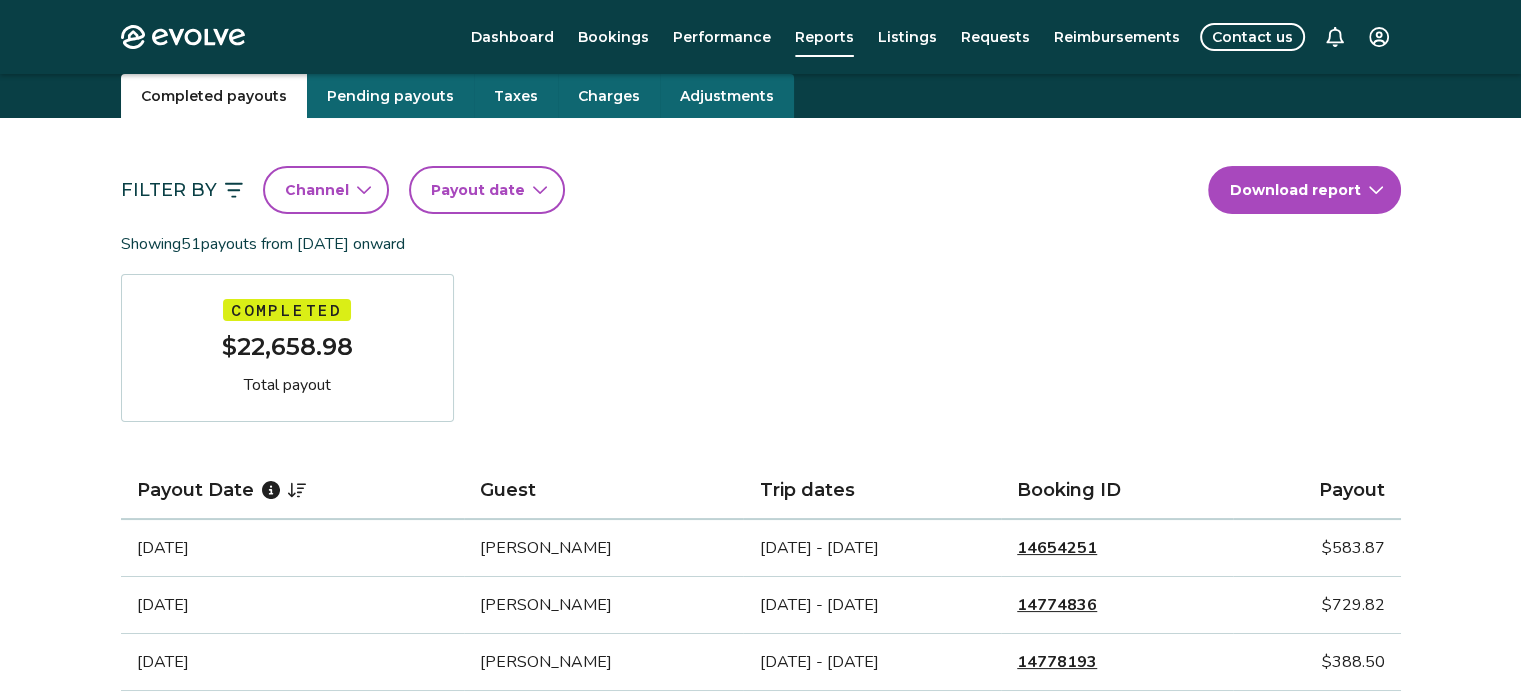 scroll, scrollTop: 0, scrollLeft: 0, axis: both 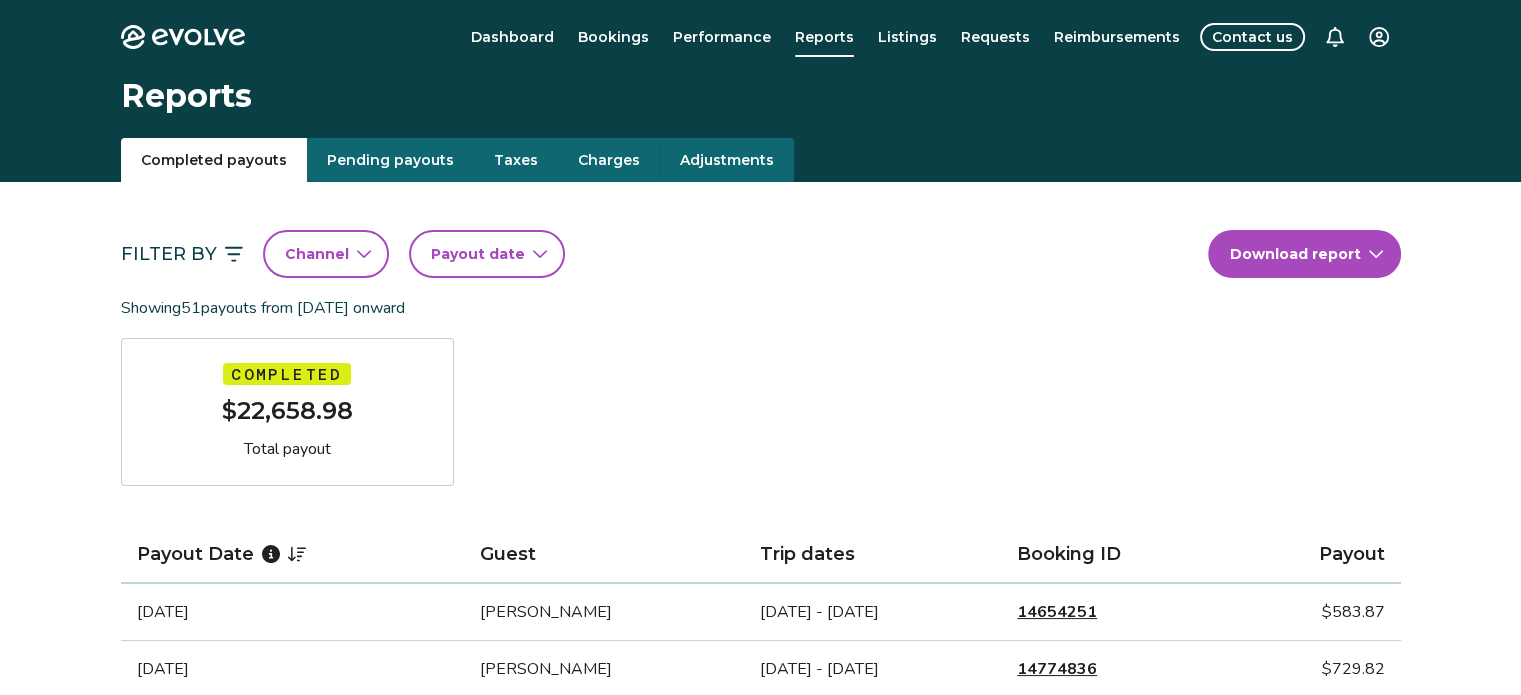 click on "Filter By" at bounding box center (182, 254) 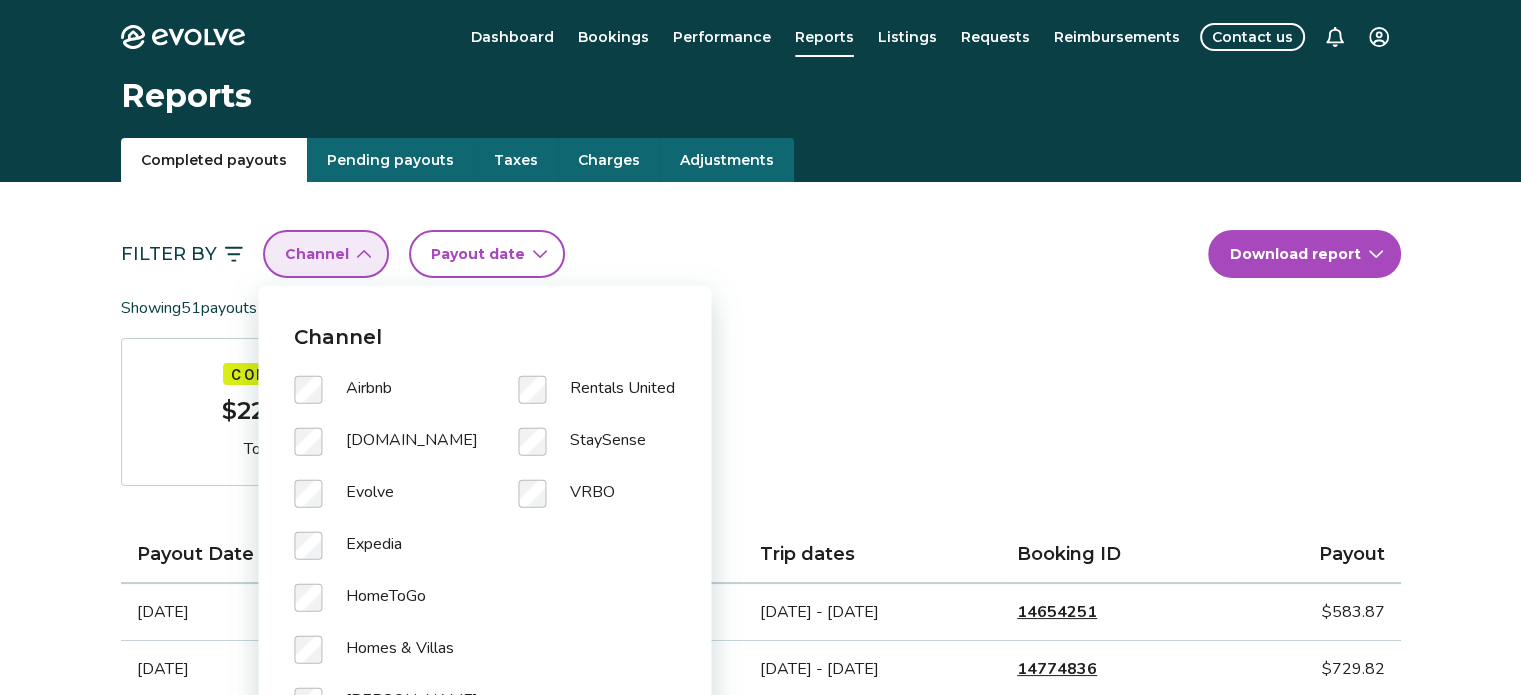 click 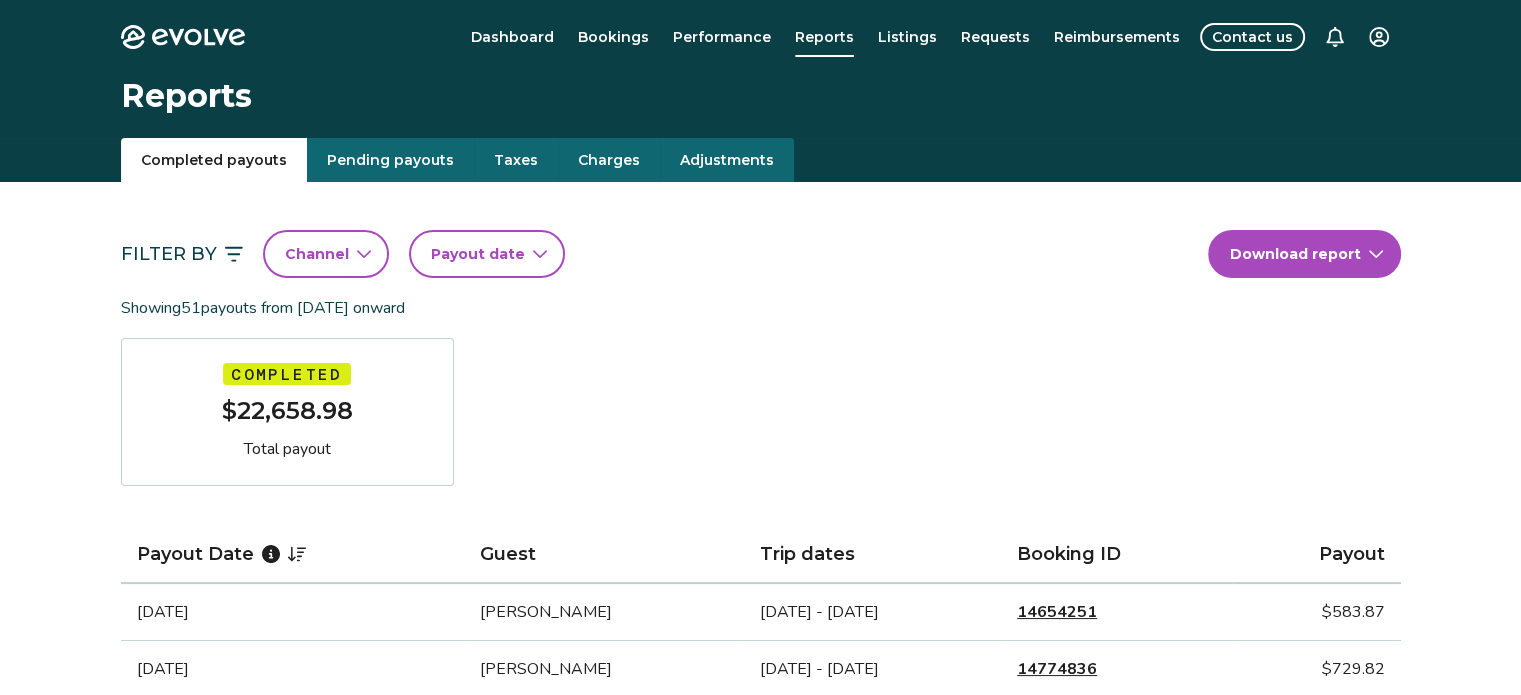 click 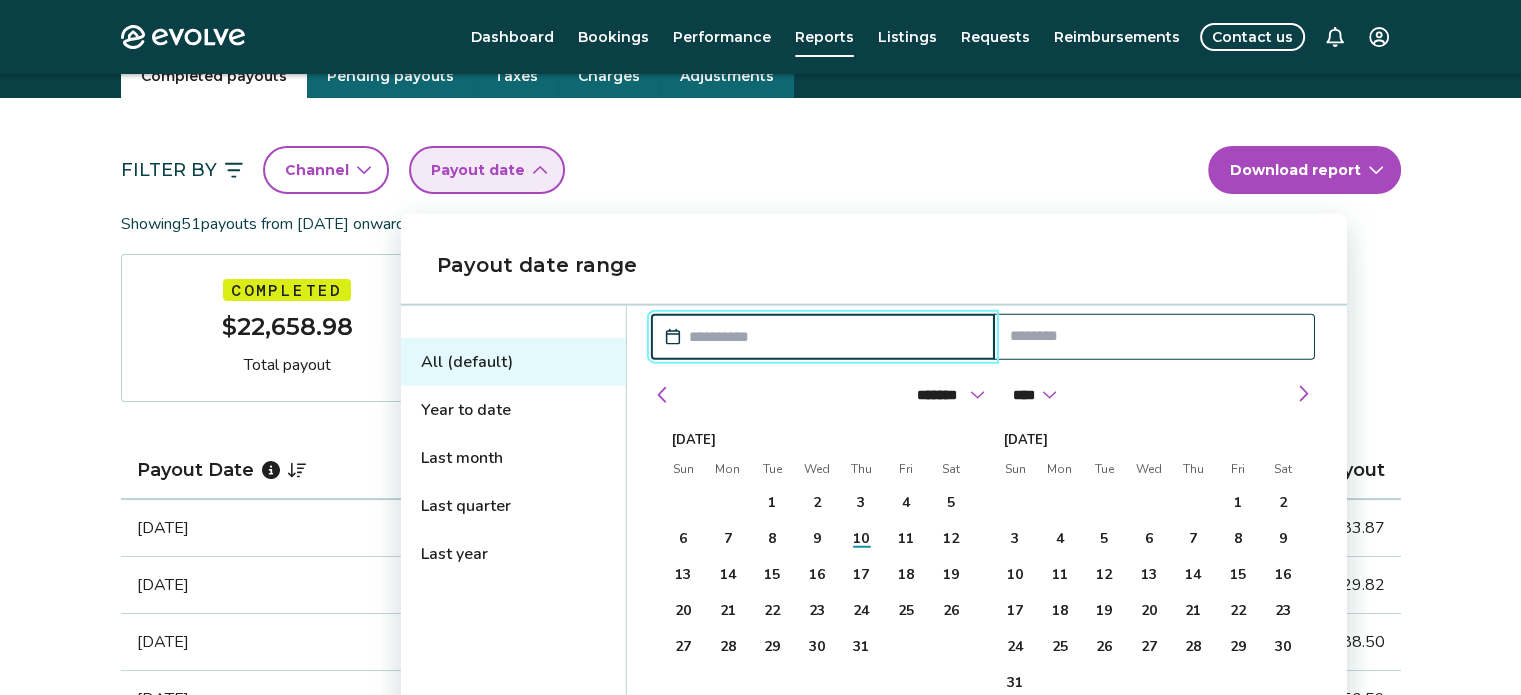 scroll, scrollTop: 100, scrollLeft: 0, axis: vertical 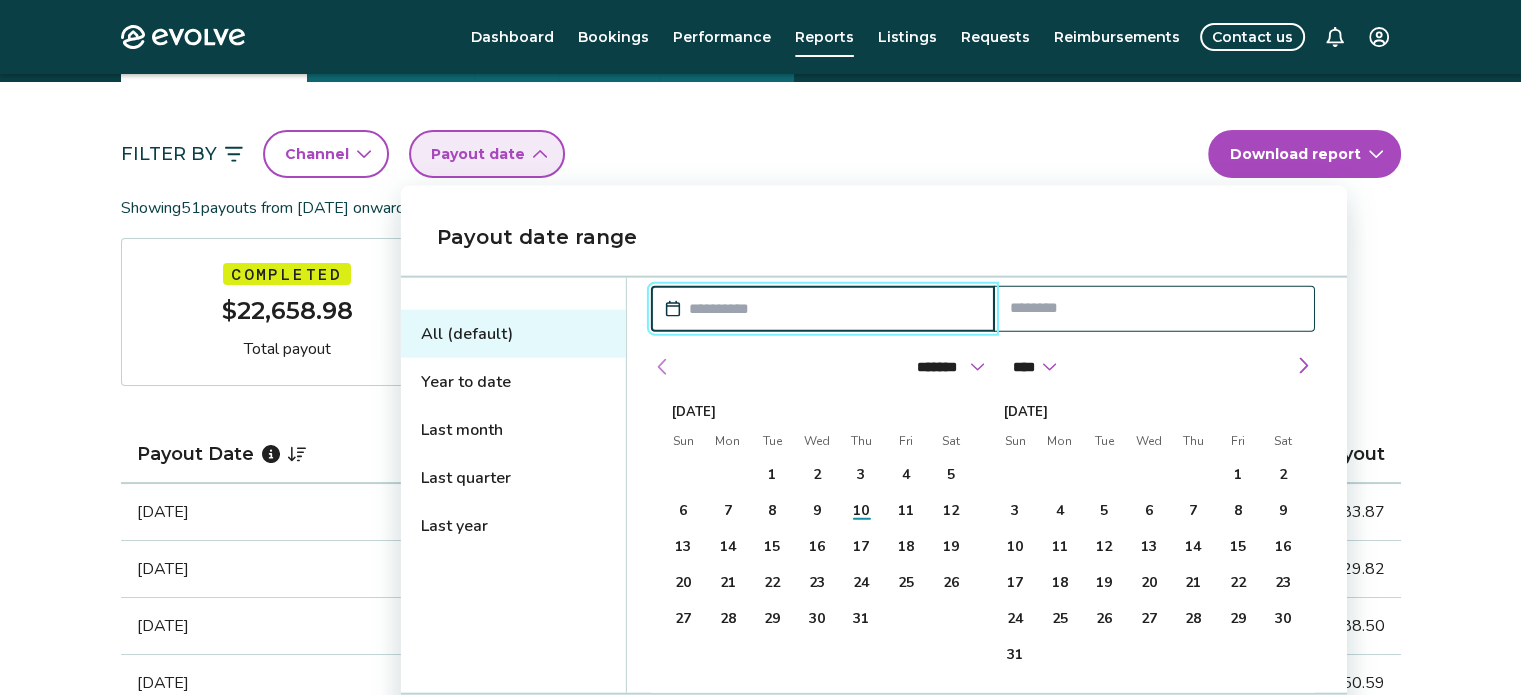click at bounding box center (663, 367) 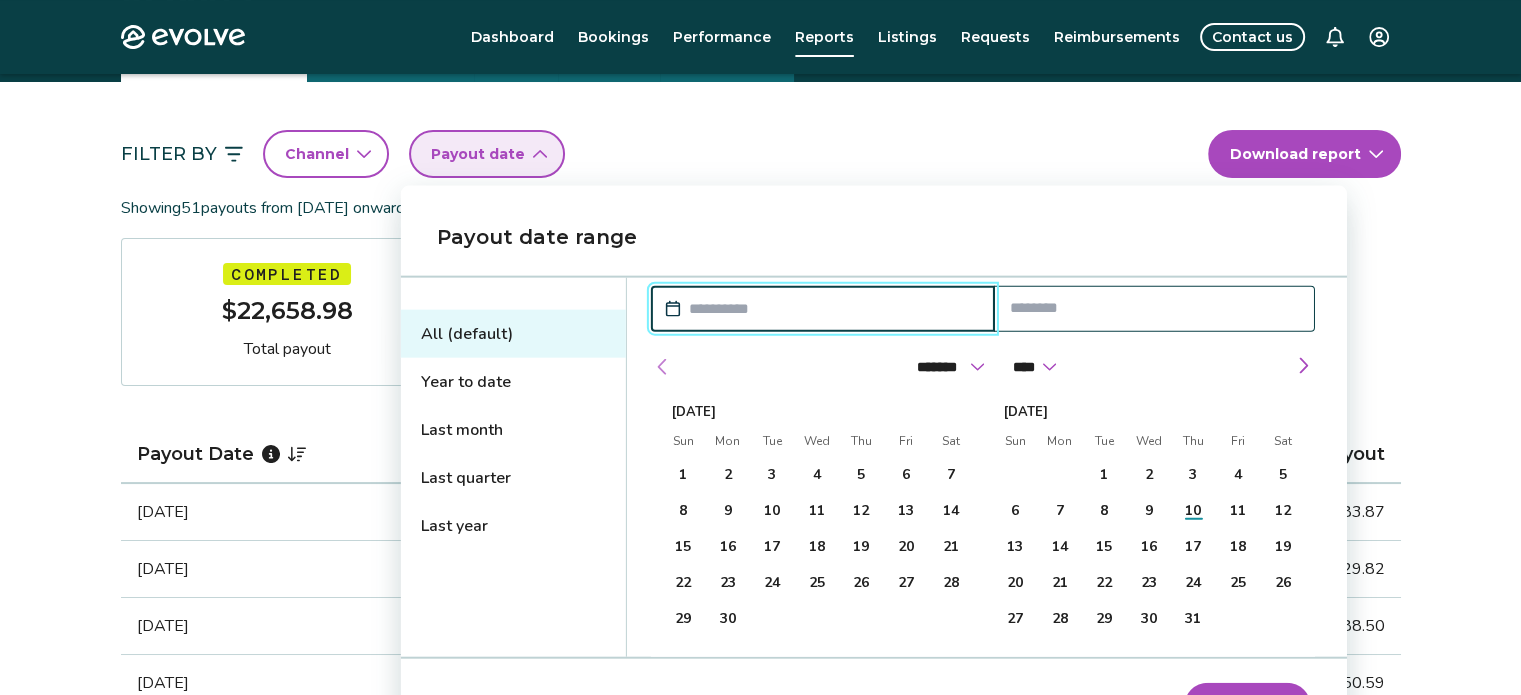 click at bounding box center (663, 367) 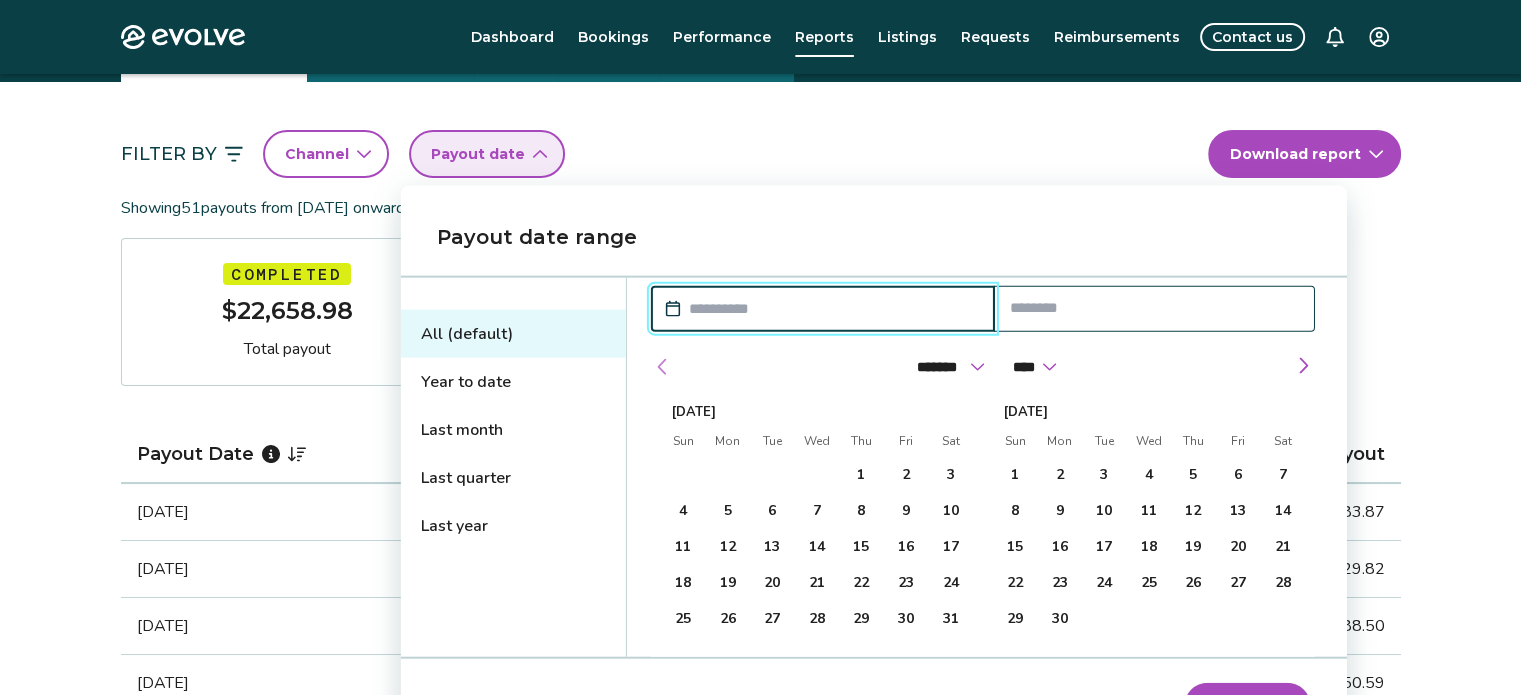 click at bounding box center [663, 367] 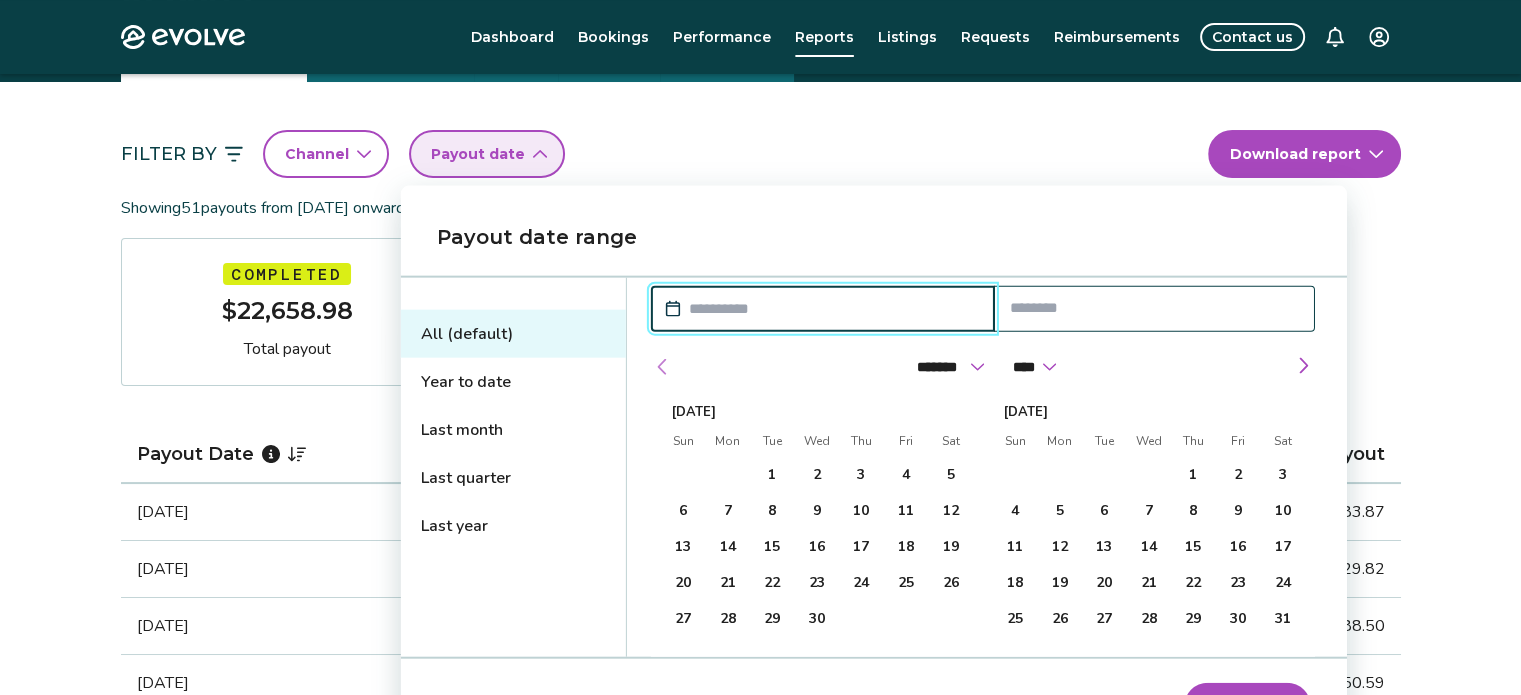 click at bounding box center (663, 367) 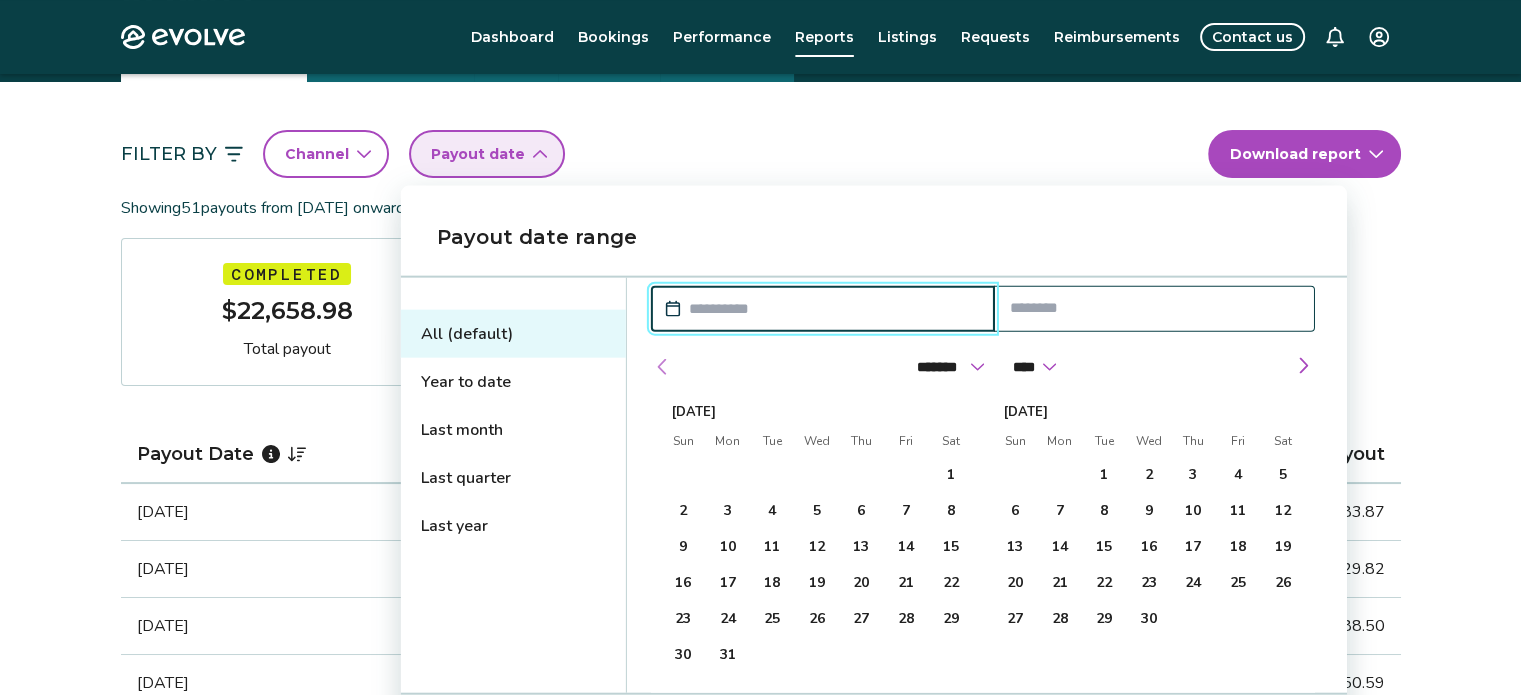 click at bounding box center (663, 367) 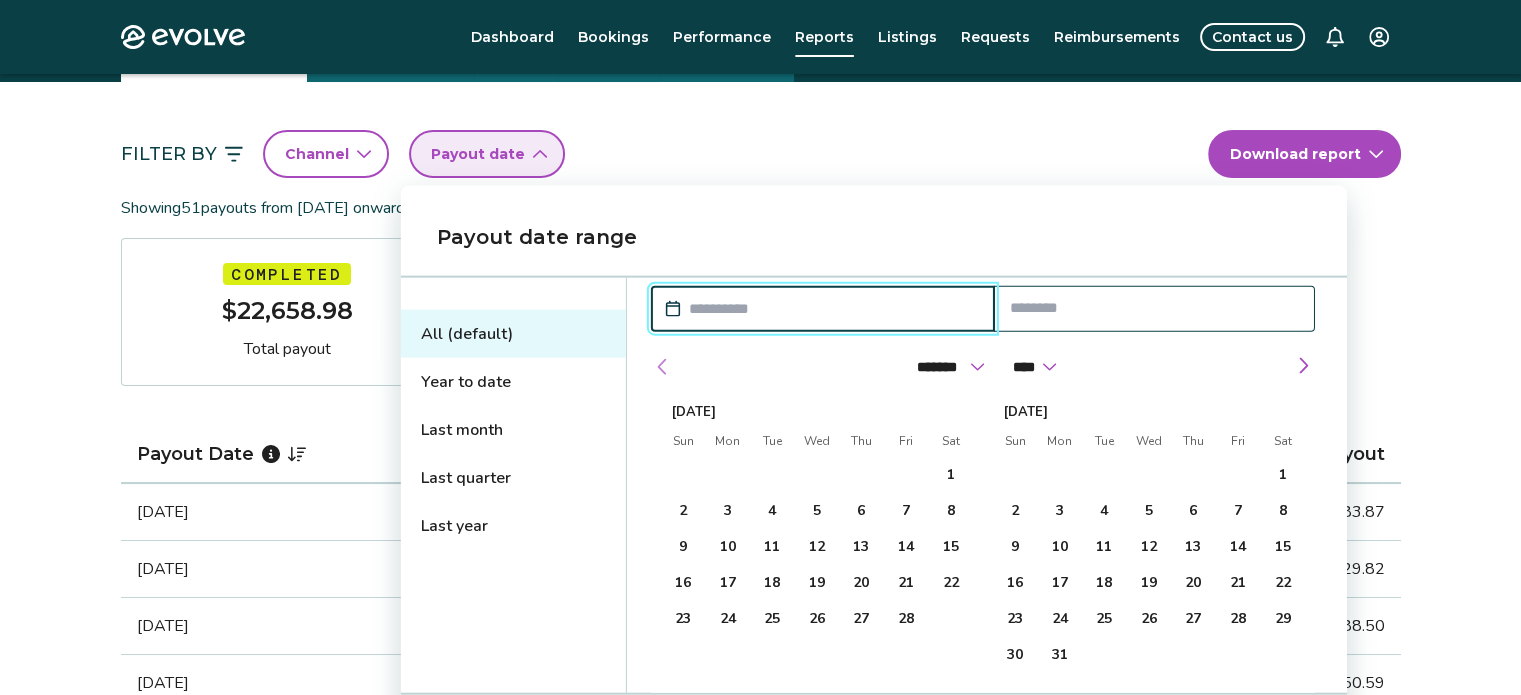 click at bounding box center [663, 367] 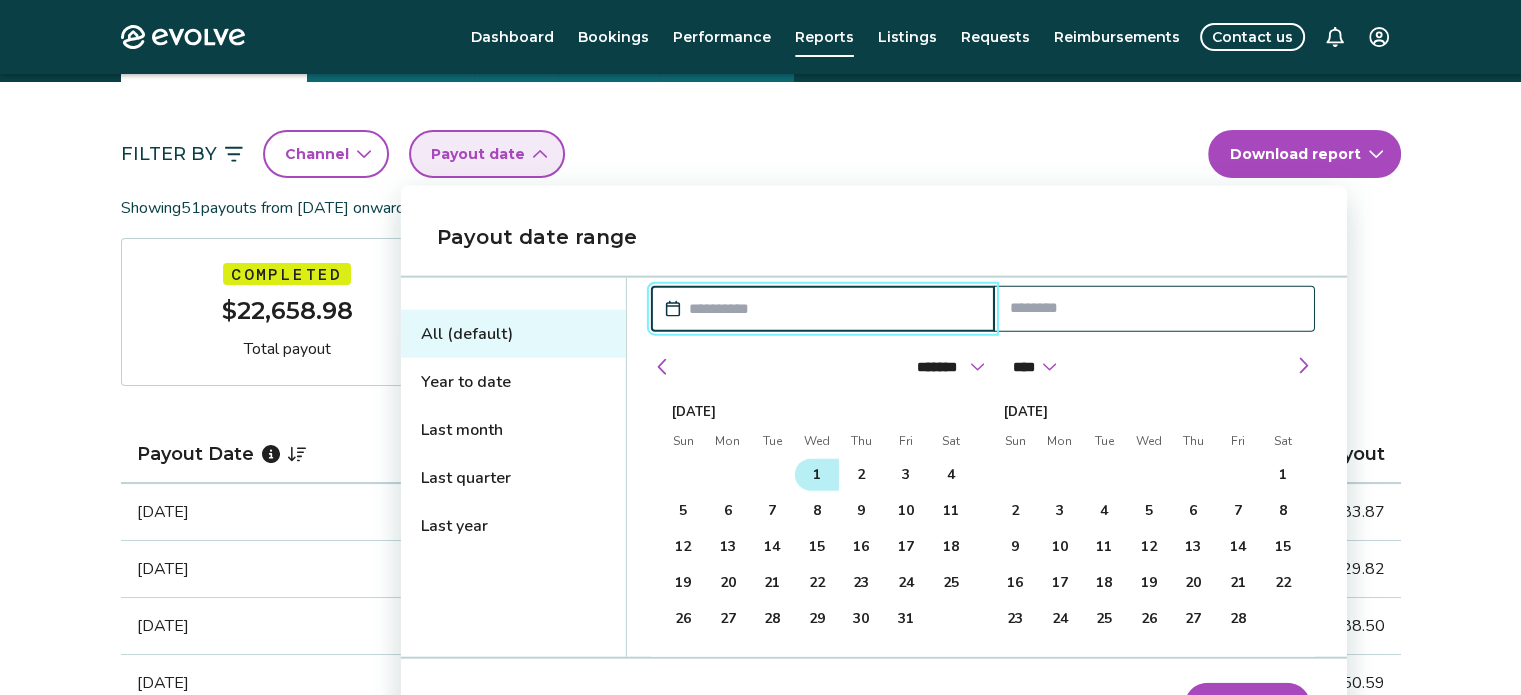 click on "1" at bounding box center [817, 475] 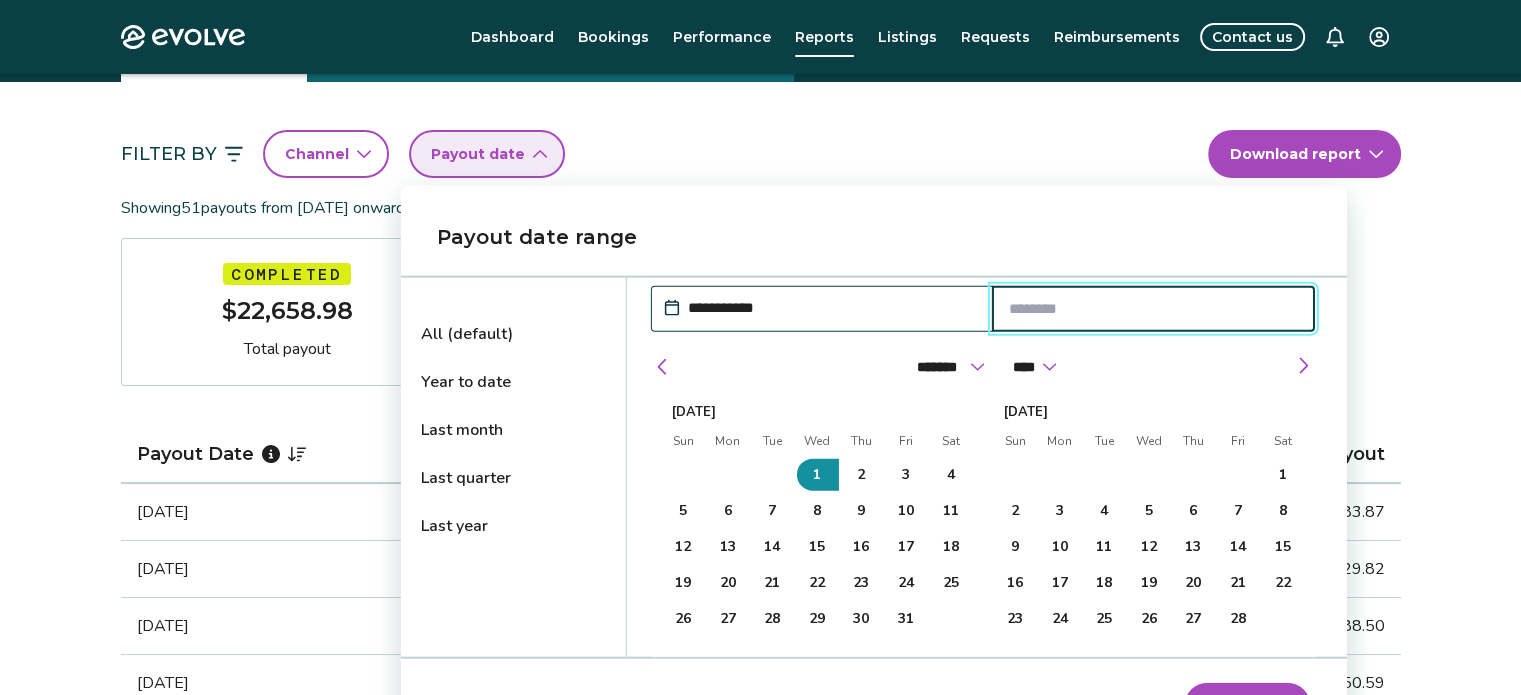 click at bounding box center [1153, 309] 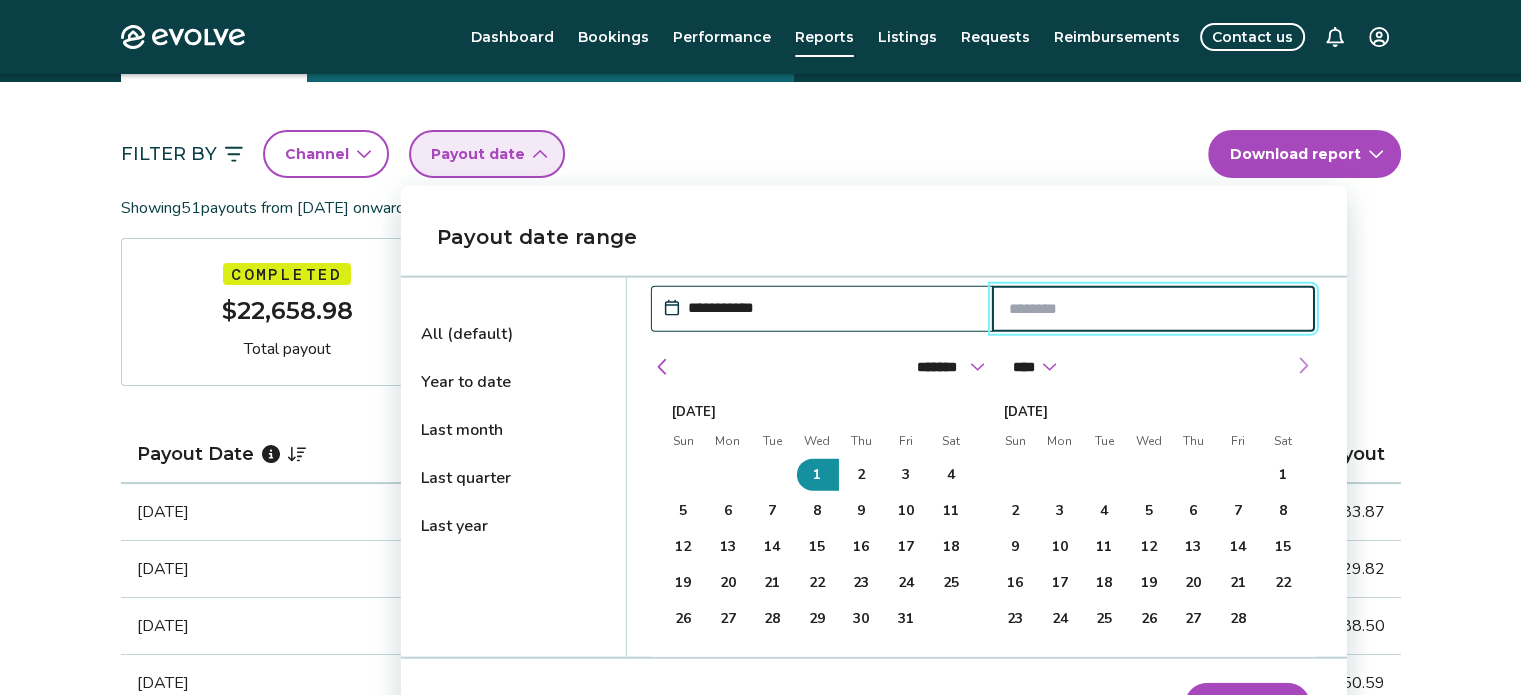 click at bounding box center (1303, 366) 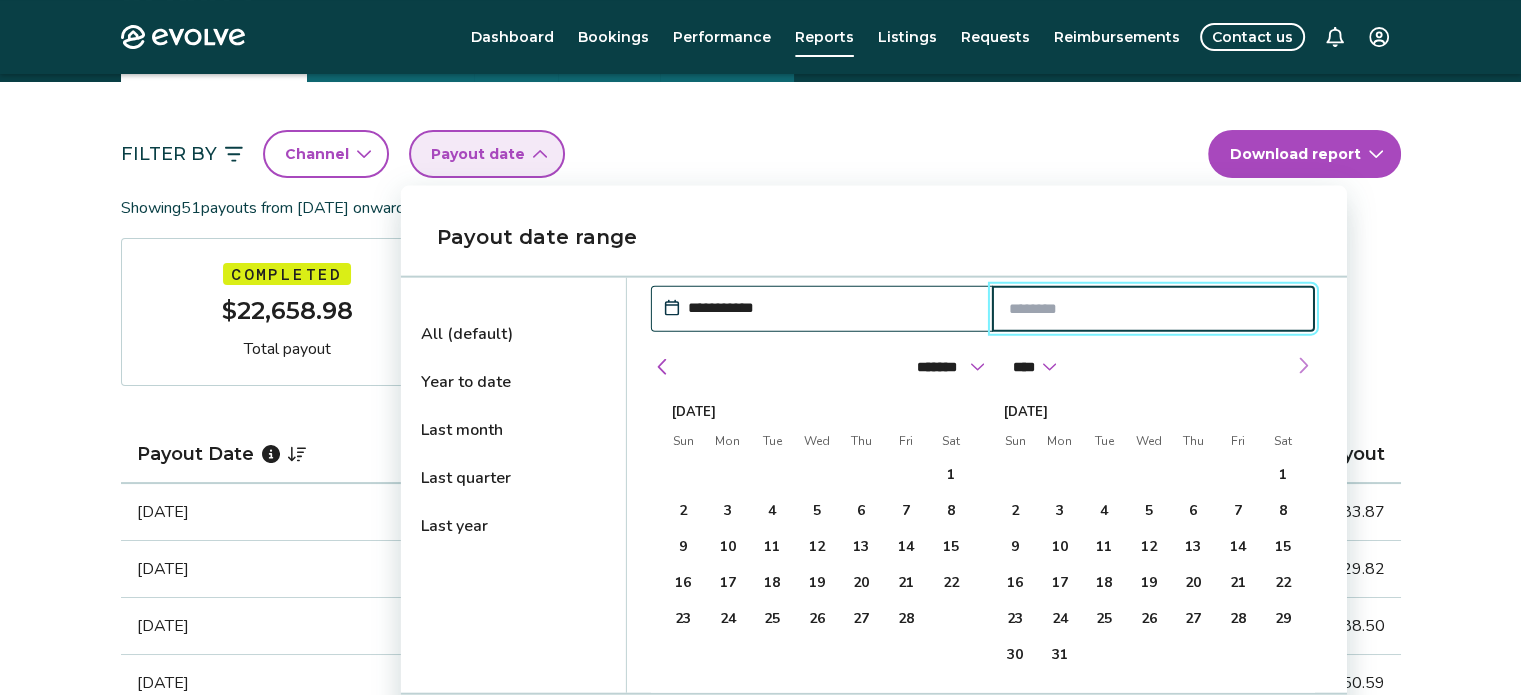 click at bounding box center (1303, 366) 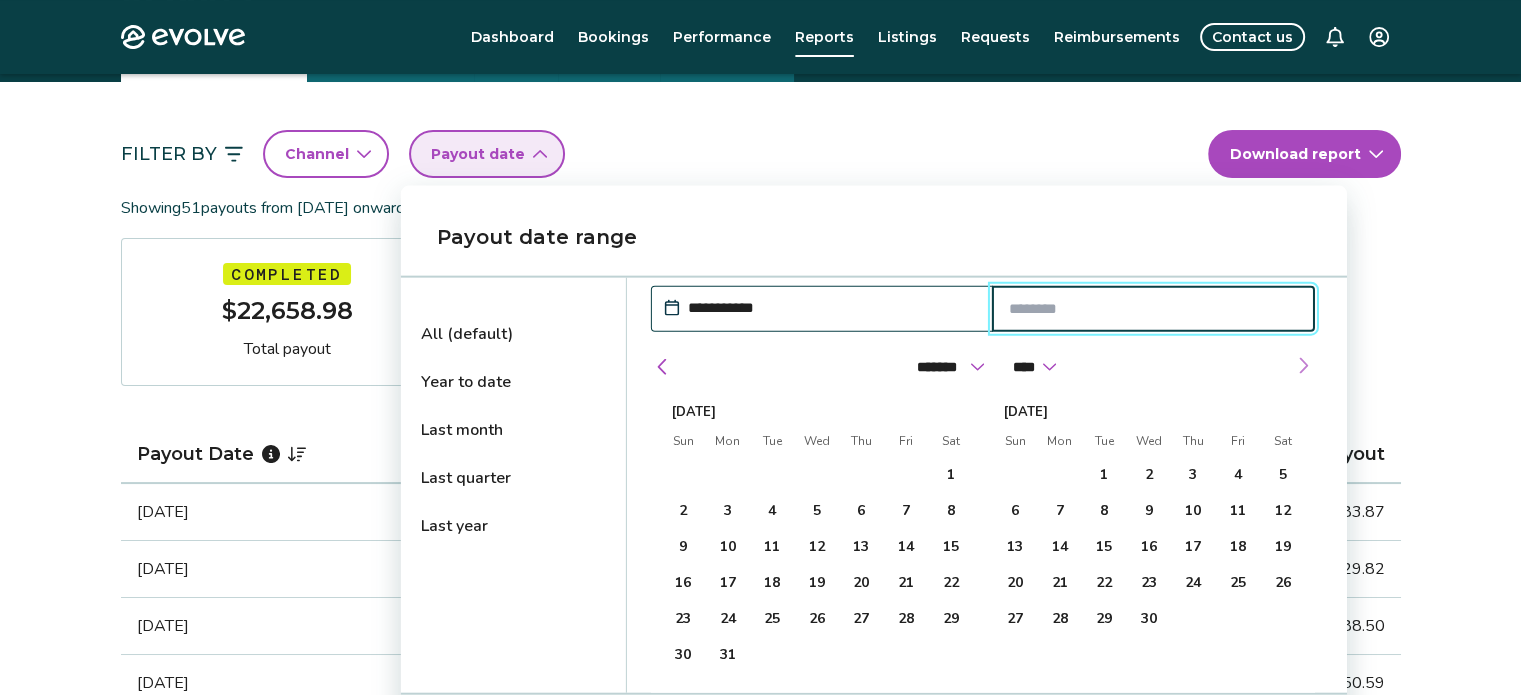 click at bounding box center (1303, 366) 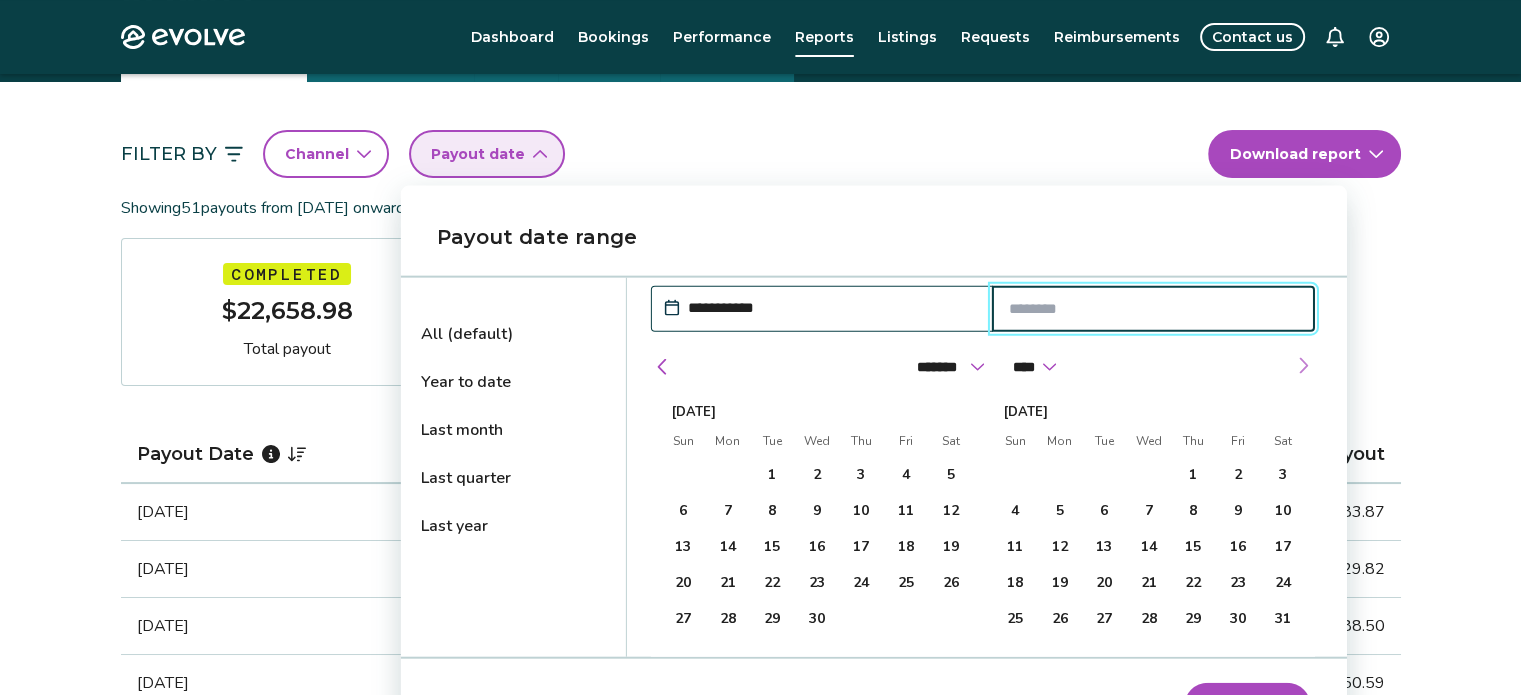 click at bounding box center [1303, 366] 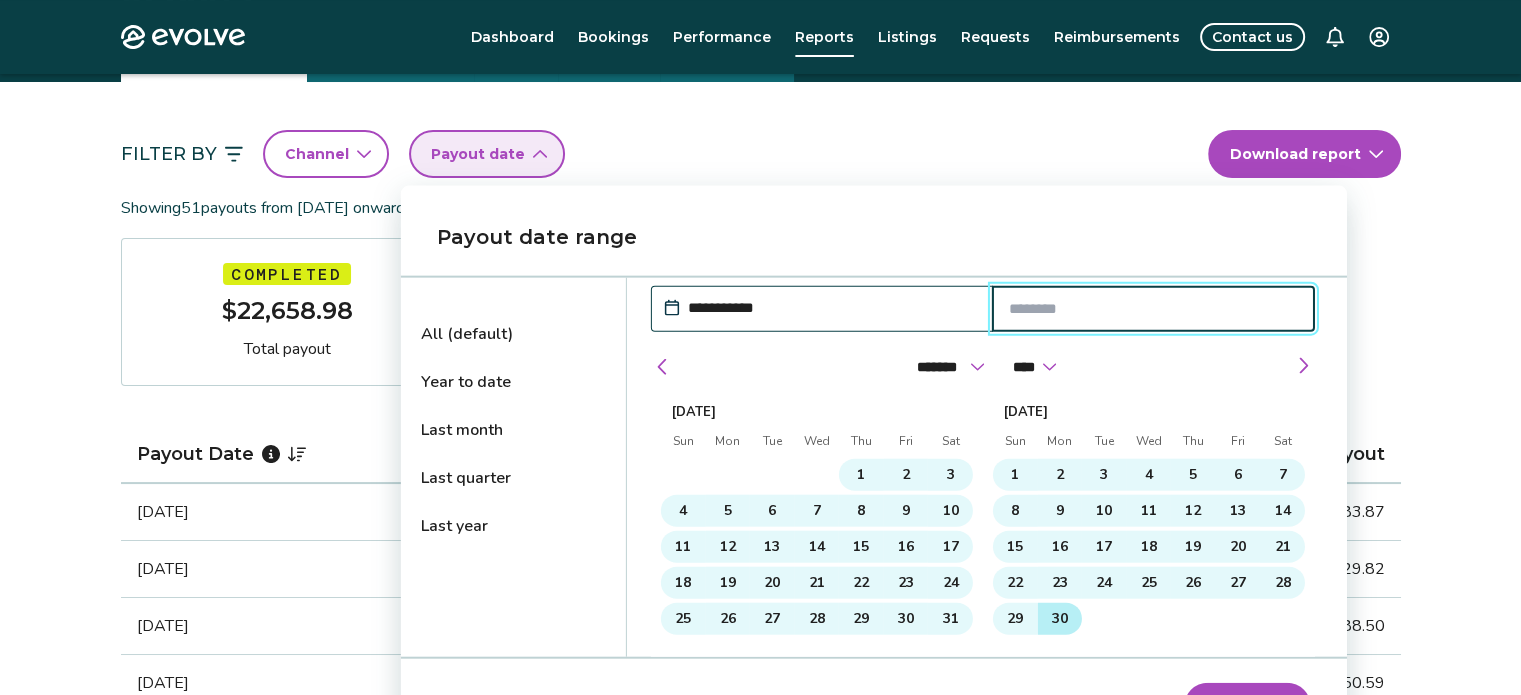 click on "30" at bounding box center (1060, 619) 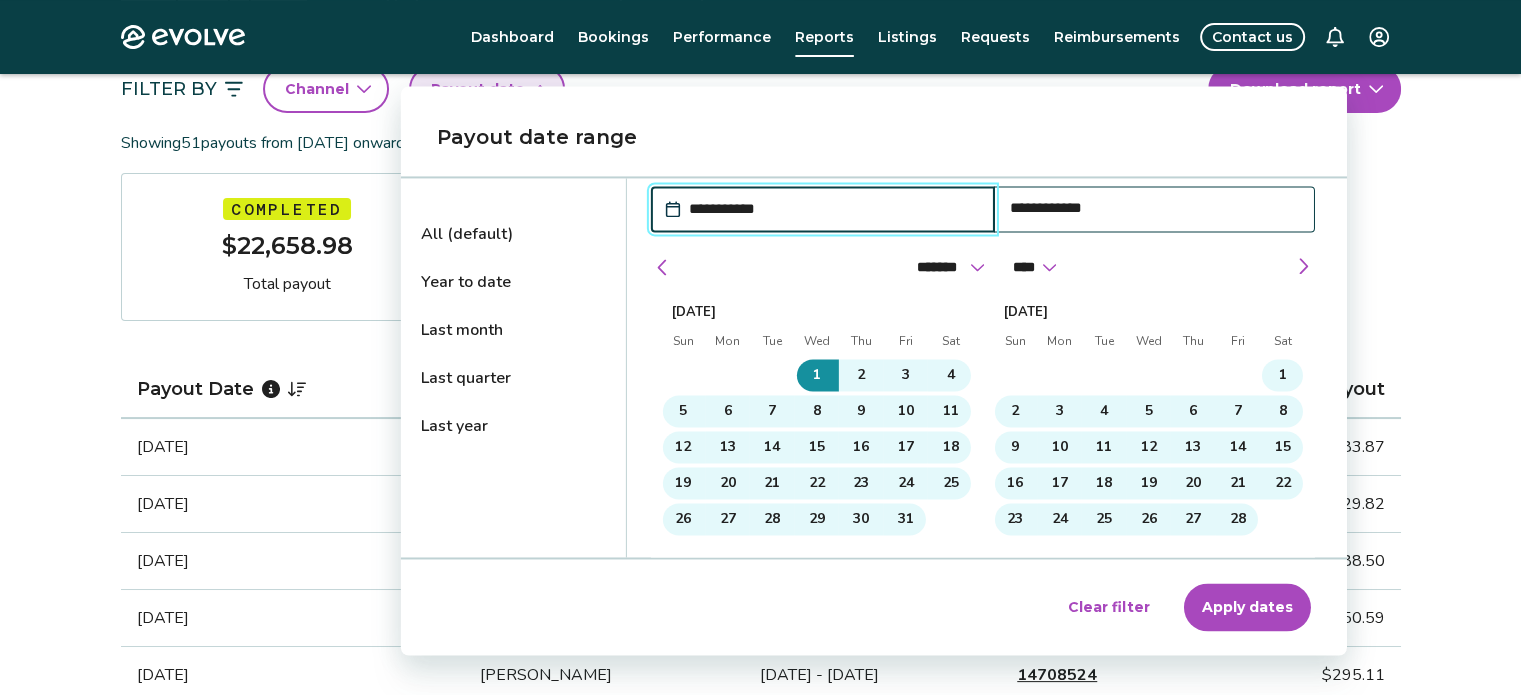 scroll, scrollTop: 200, scrollLeft: 0, axis: vertical 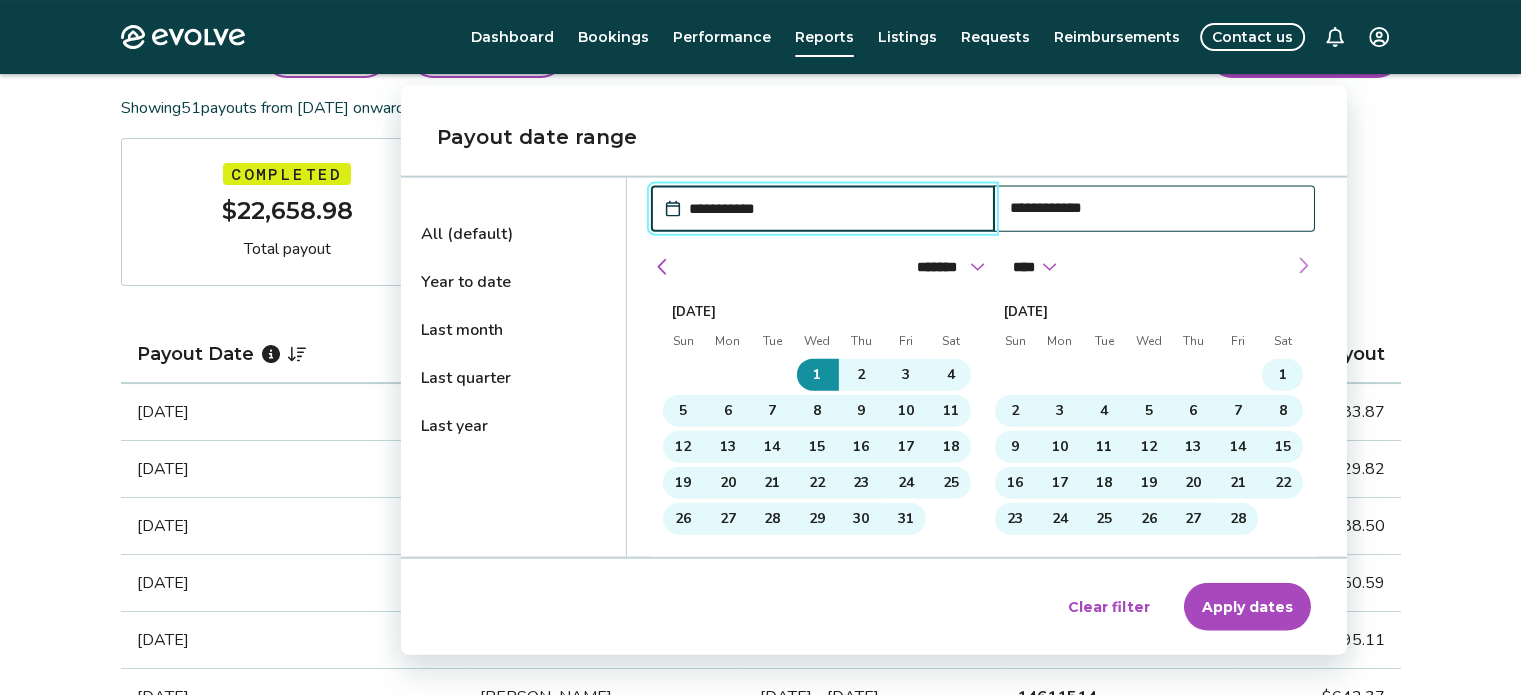 click at bounding box center (1303, 266) 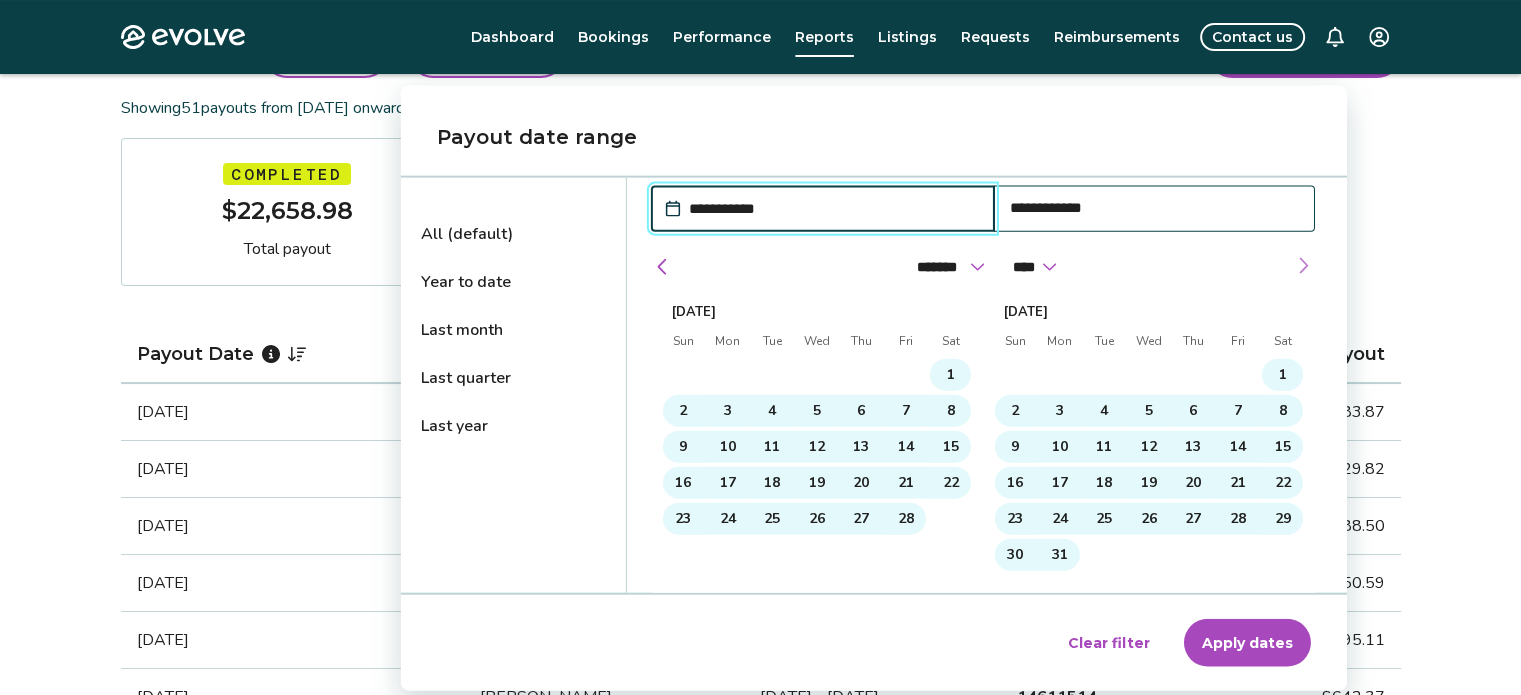 click at bounding box center (1303, 266) 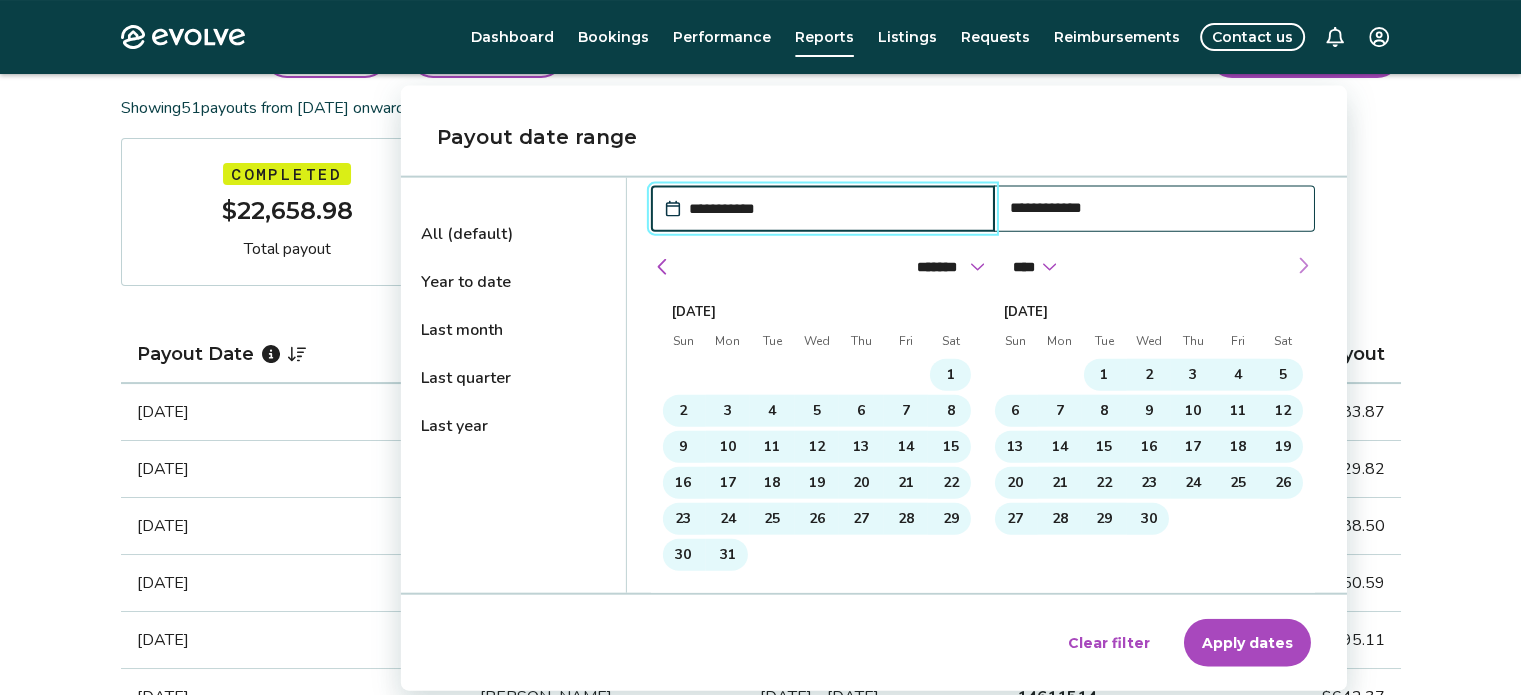 click at bounding box center [1303, 266] 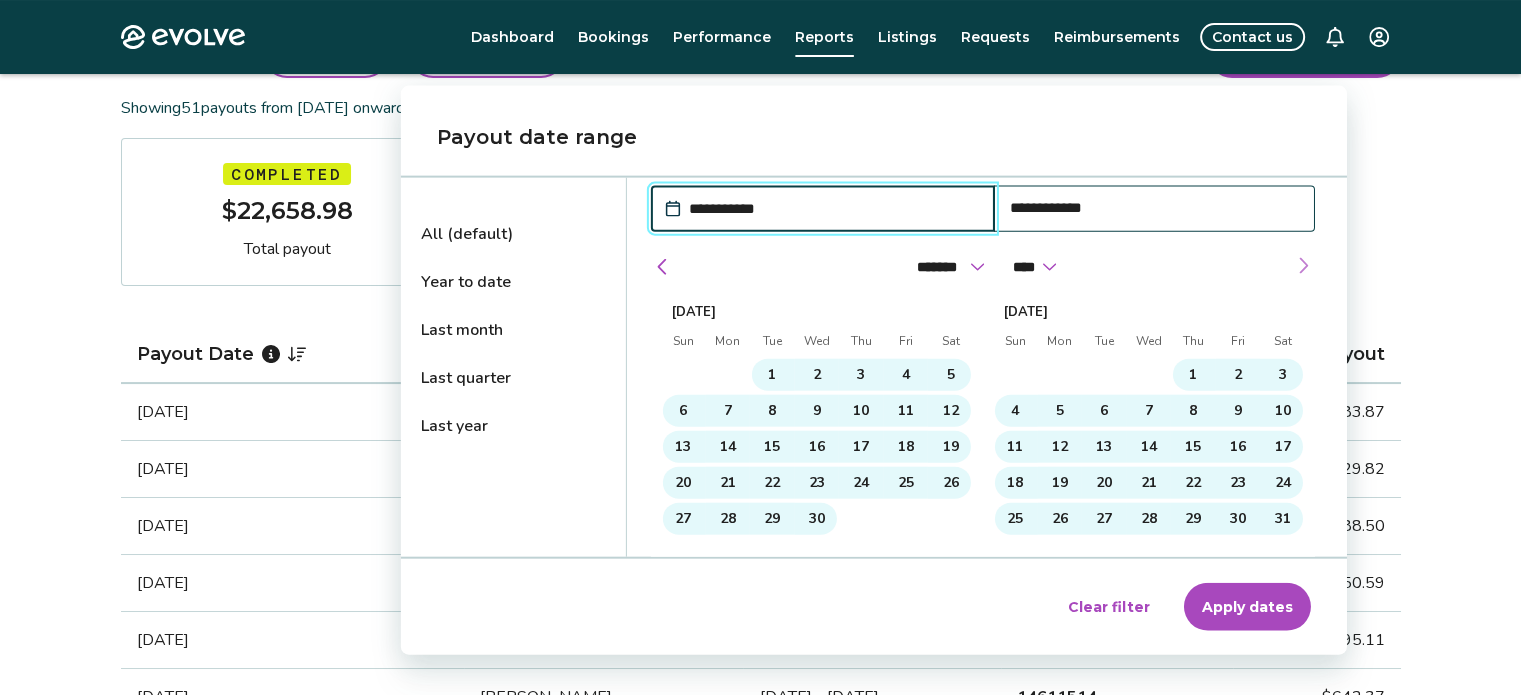 click at bounding box center [1303, 266] 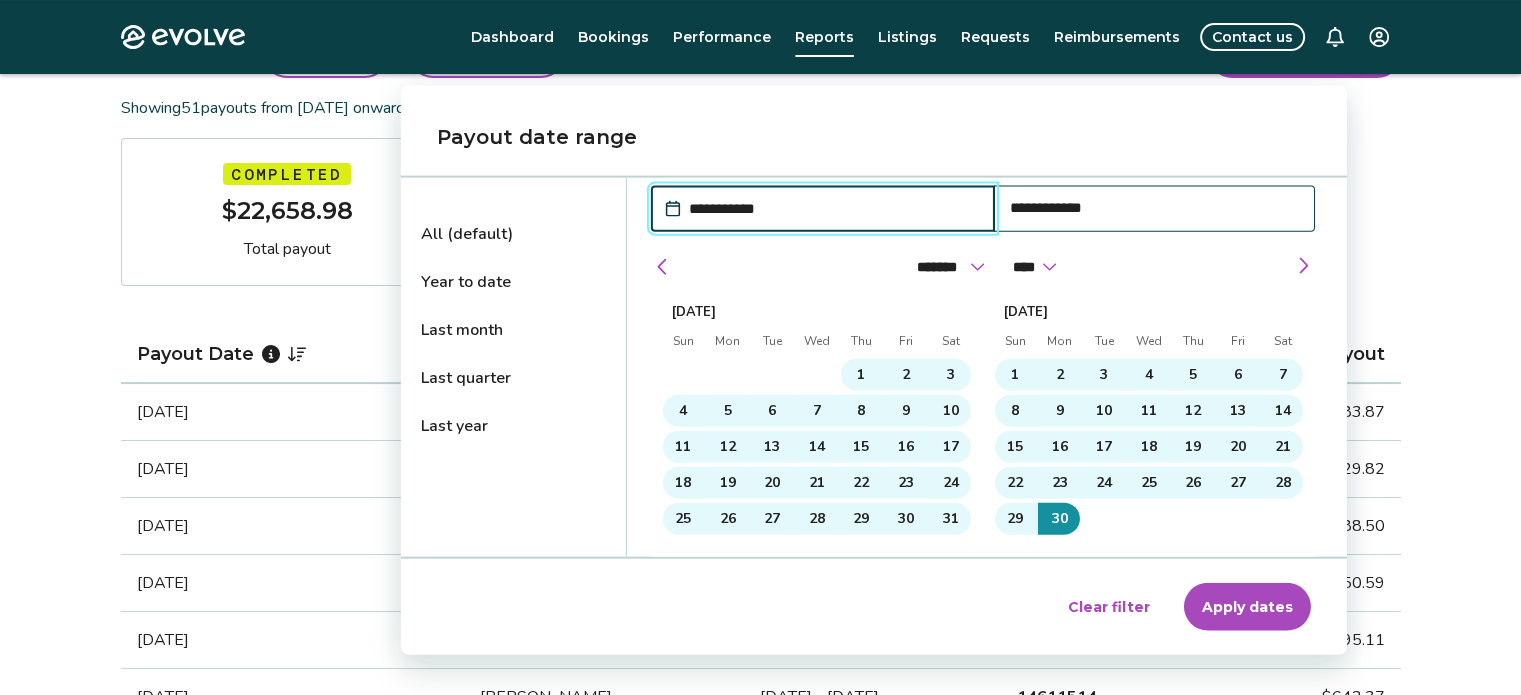 click on "Apply dates" at bounding box center (1247, 607) 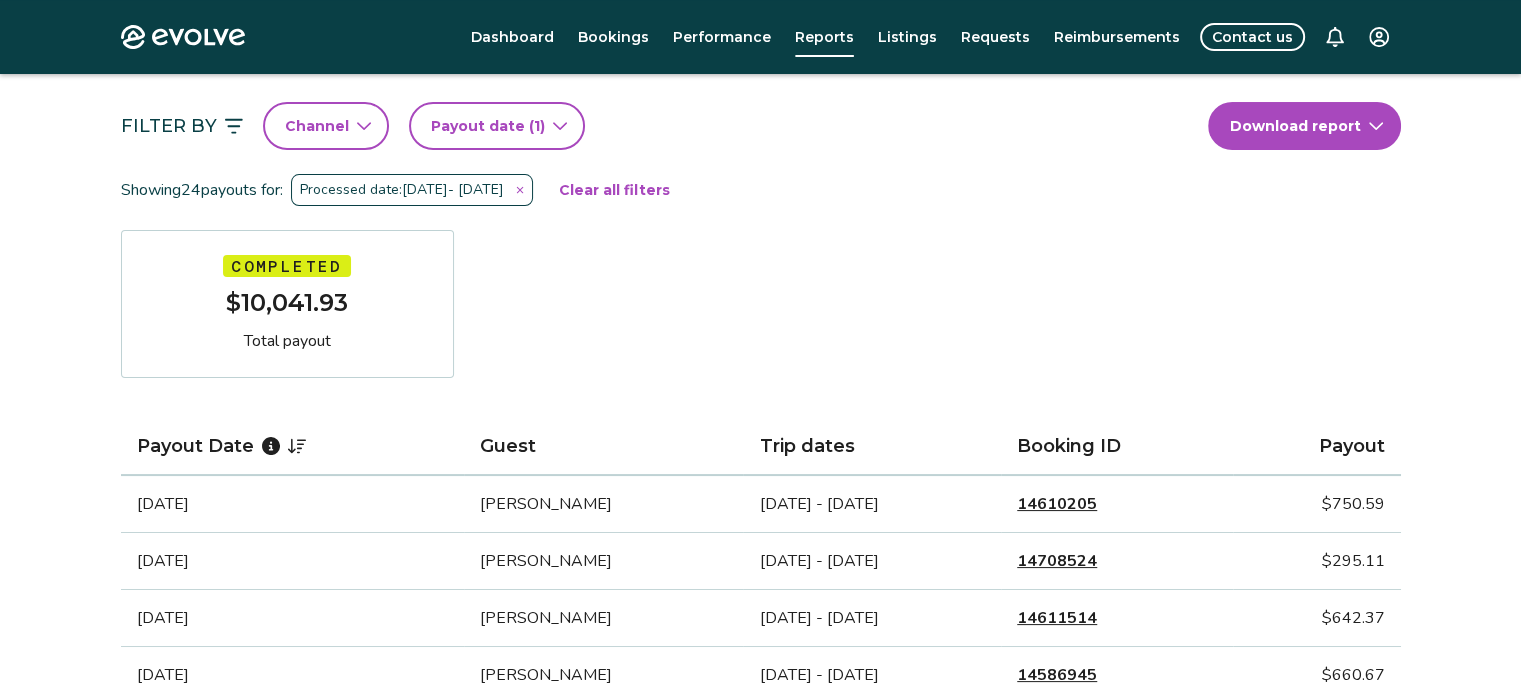 scroll, scrollTop: 100, scrollLeft: 0, axis: vertical 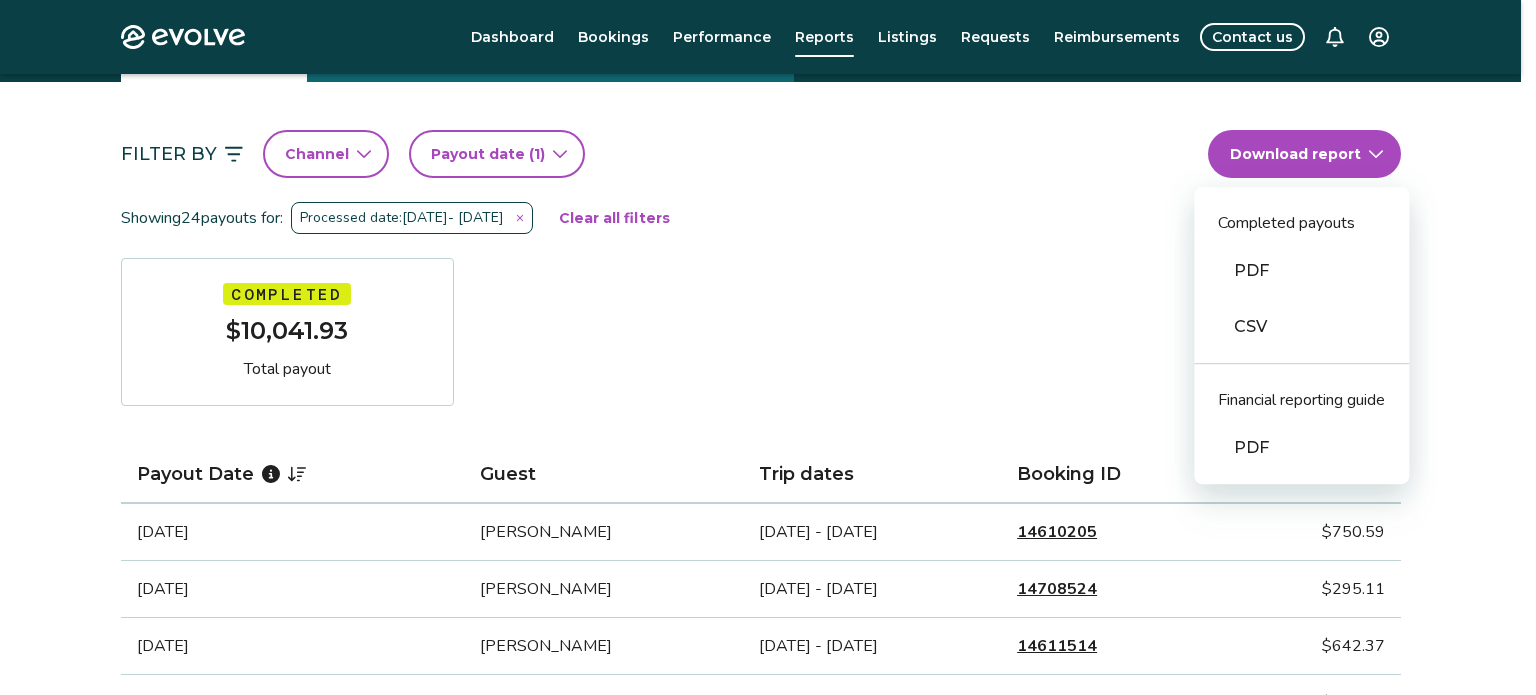 click on "Evolve Dashboard Bookings Performance Reports Listings Requests Reimbursements Contact us Reports Completed payouts Pending payouts Taxes Charges Adjustments Filter By  Channel Payout date (1) Download   report Completed payouts PDF CSV Financial reporting guide PDF Showing  24  payouts   for: Processed date:  [DATE]  -   [DATE] Clear all filters Completed $10,041.93 Total payout Payout Date Guest Trip dates Booking ID Payout [DATE] [PERSON_NAME] [DATE] - [DATE] 14610205 $750.59 [DATE] [PERSON_NAME] [DATE] - [DATE] 14708524 $295.11 [DATE] [PERSON_NAME] [DATE] - [DATE] 14611514 $642.37 [DATE] [PERSON_NAME] [DATE] - [DATE] 14586945 $660.67 [DATE] [PERSON_NAME] [DATE] - [DATE] 14679251 $316.03 [DATE] [PERSON_NAME] [DATE] - [DATE] 14633507 $343.97 [DATE] [PERSON_NAME] [DATE] - [DATE] 14609896 $316.10 [DATE] [PERSON_NAME] [DATE] - [DATE] 14642182 $287.37 [DATE] [PERSON_NAME] [DATE] - [DATE] 14534762" at bounding box center [768, 1179] 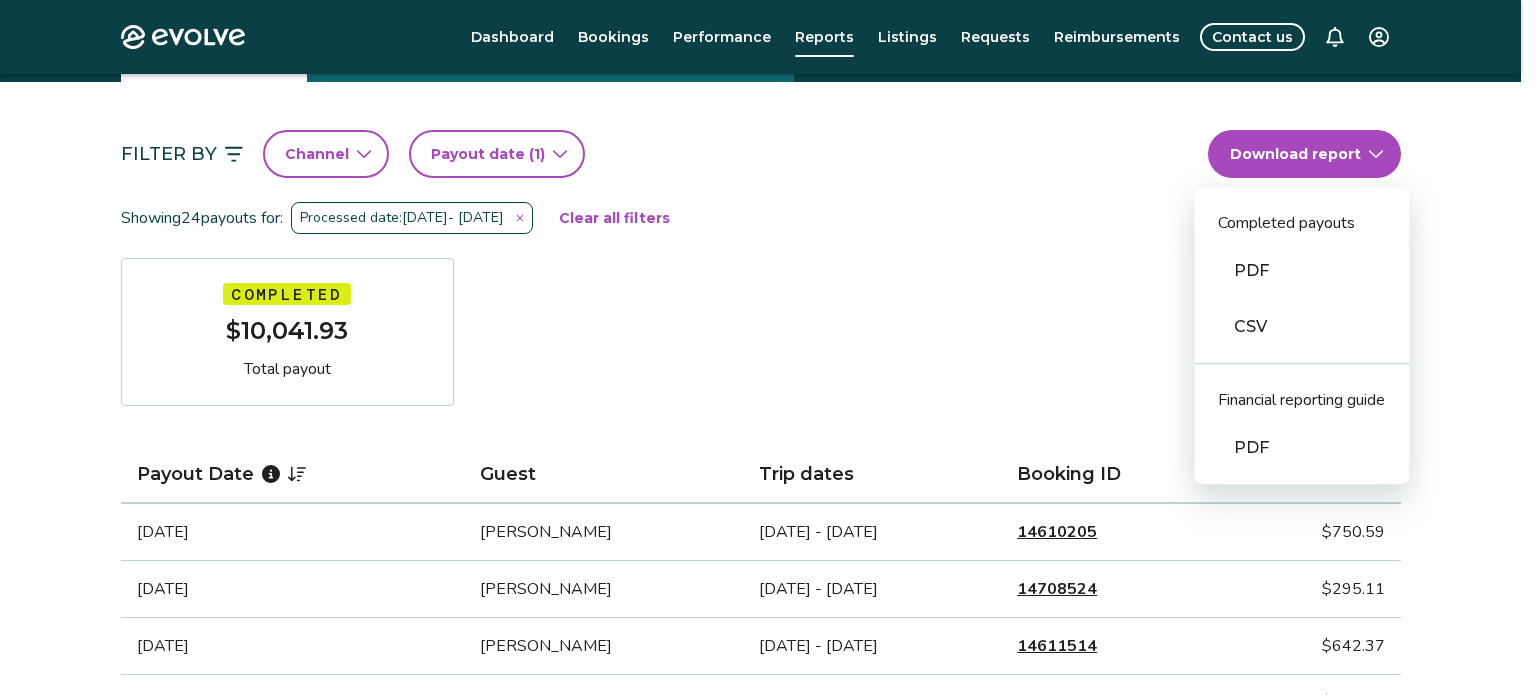 click on "CSV" at bounding box center (1301, 327) 